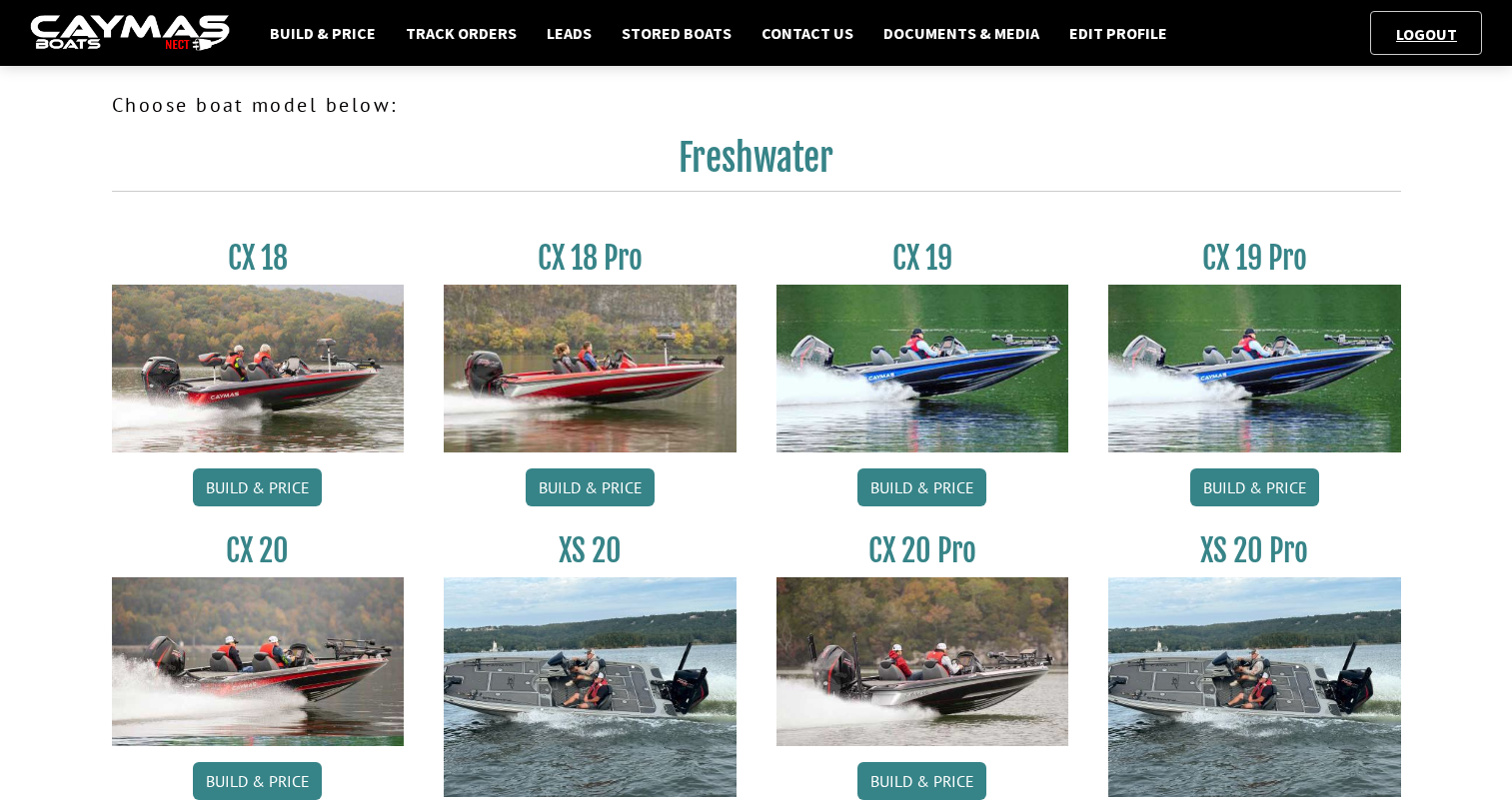 scroll, scrollTop: 0, scrollLeft: 0, axis: both 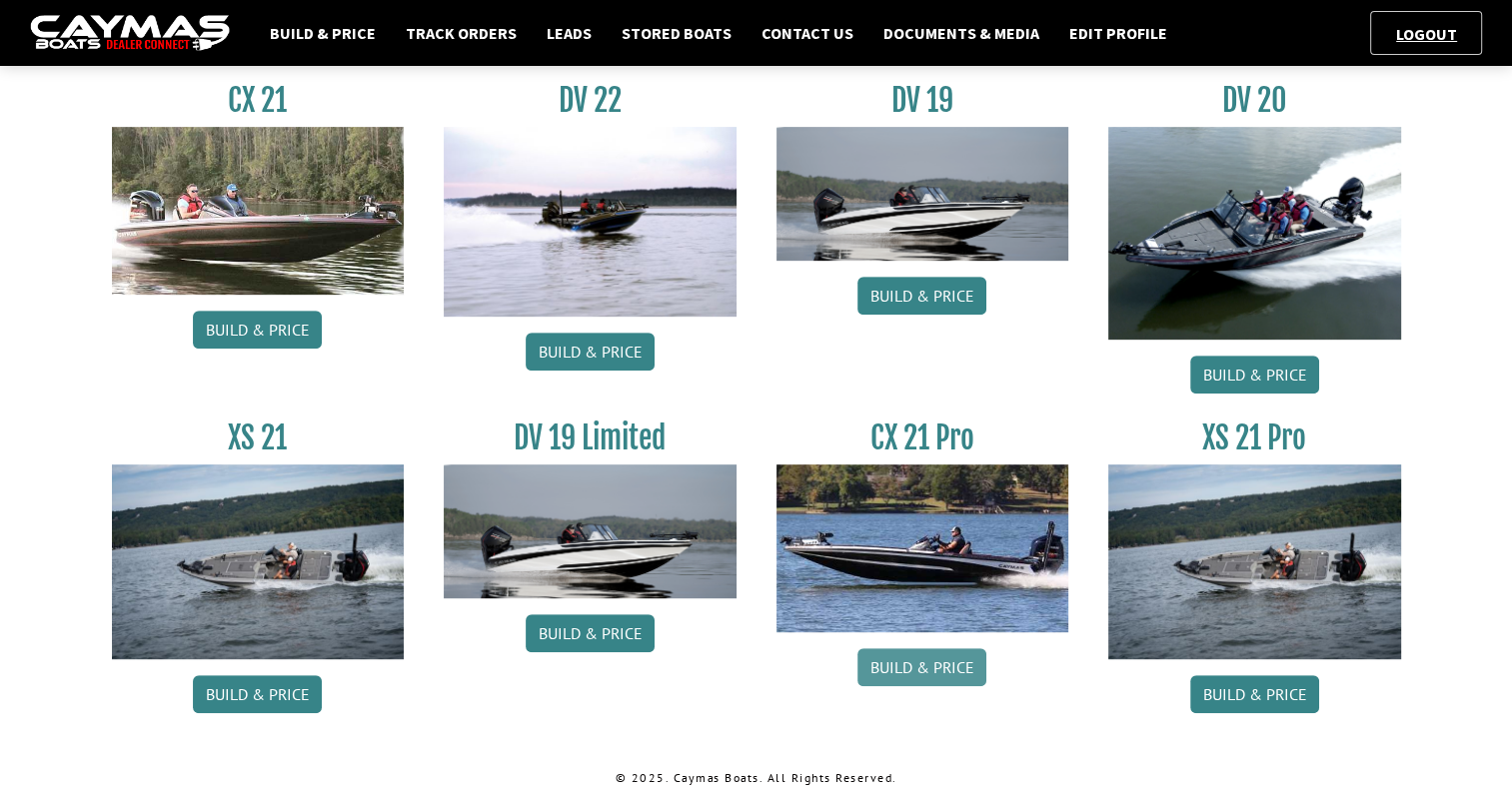 click on "Build & Price" at bounding box center [921, 667] 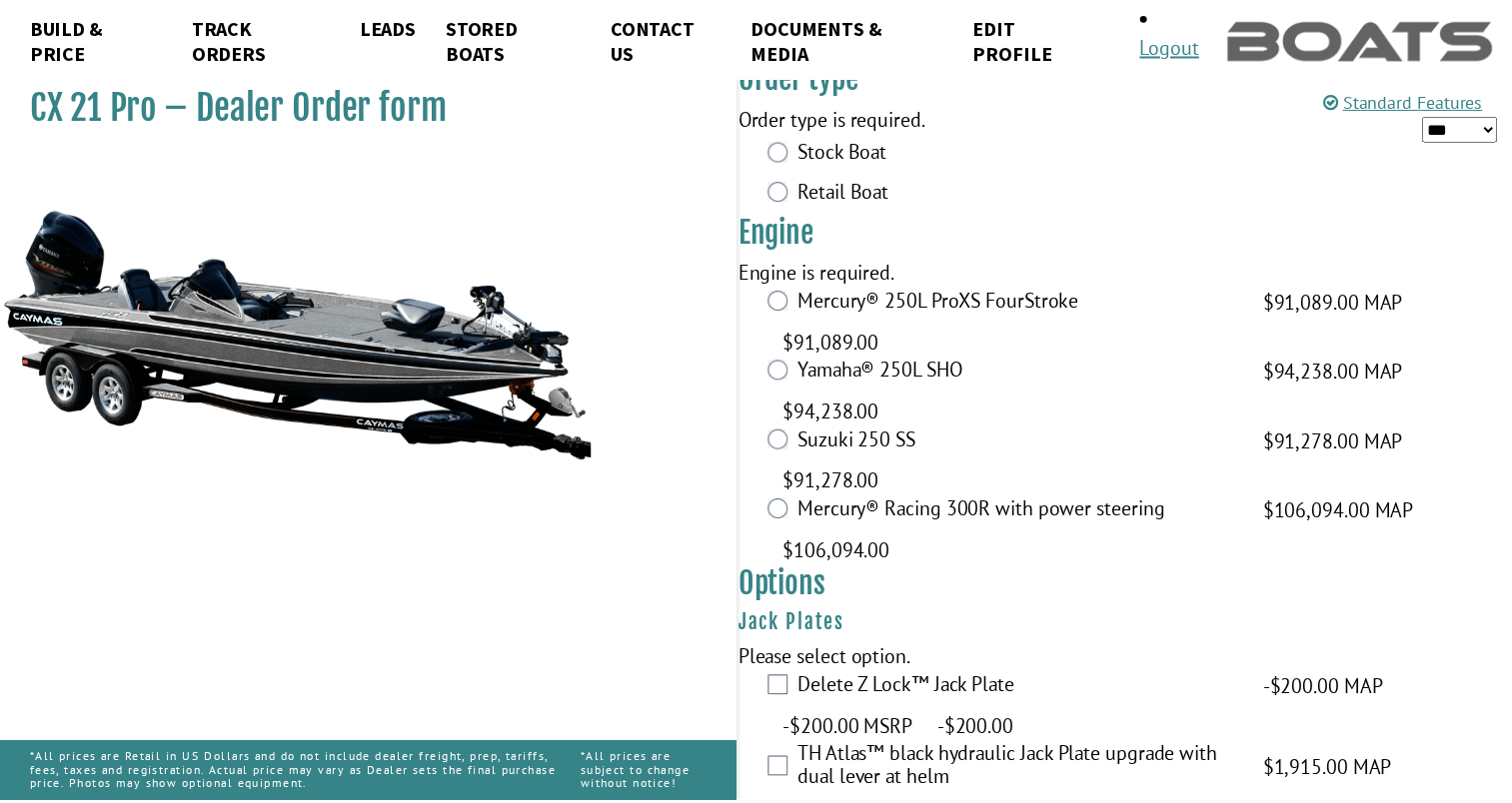 scroll, scrollTop: 0, scrollLeft: 0, axis: both 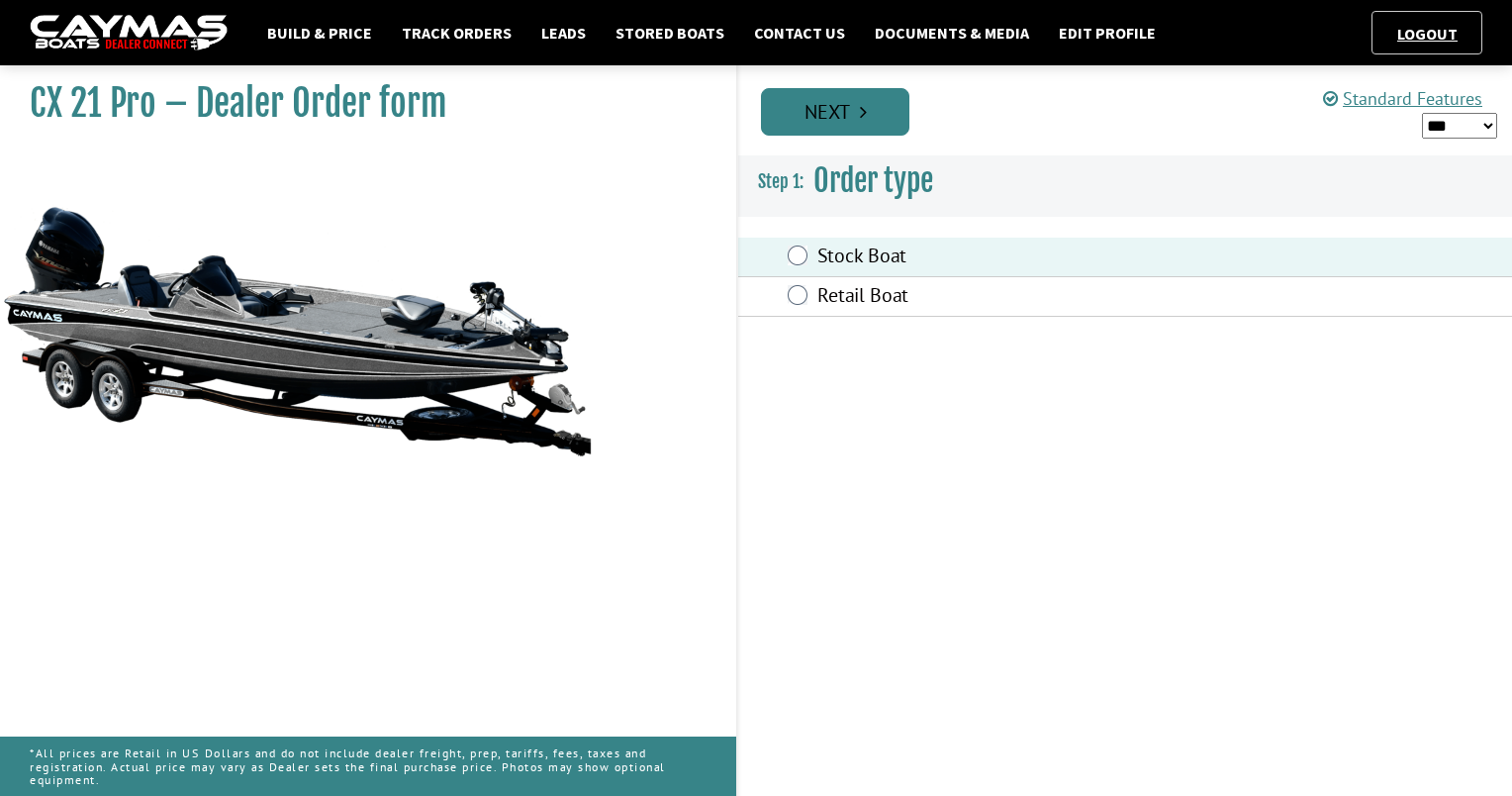 click on "Next" at bounding box center [835, 112] 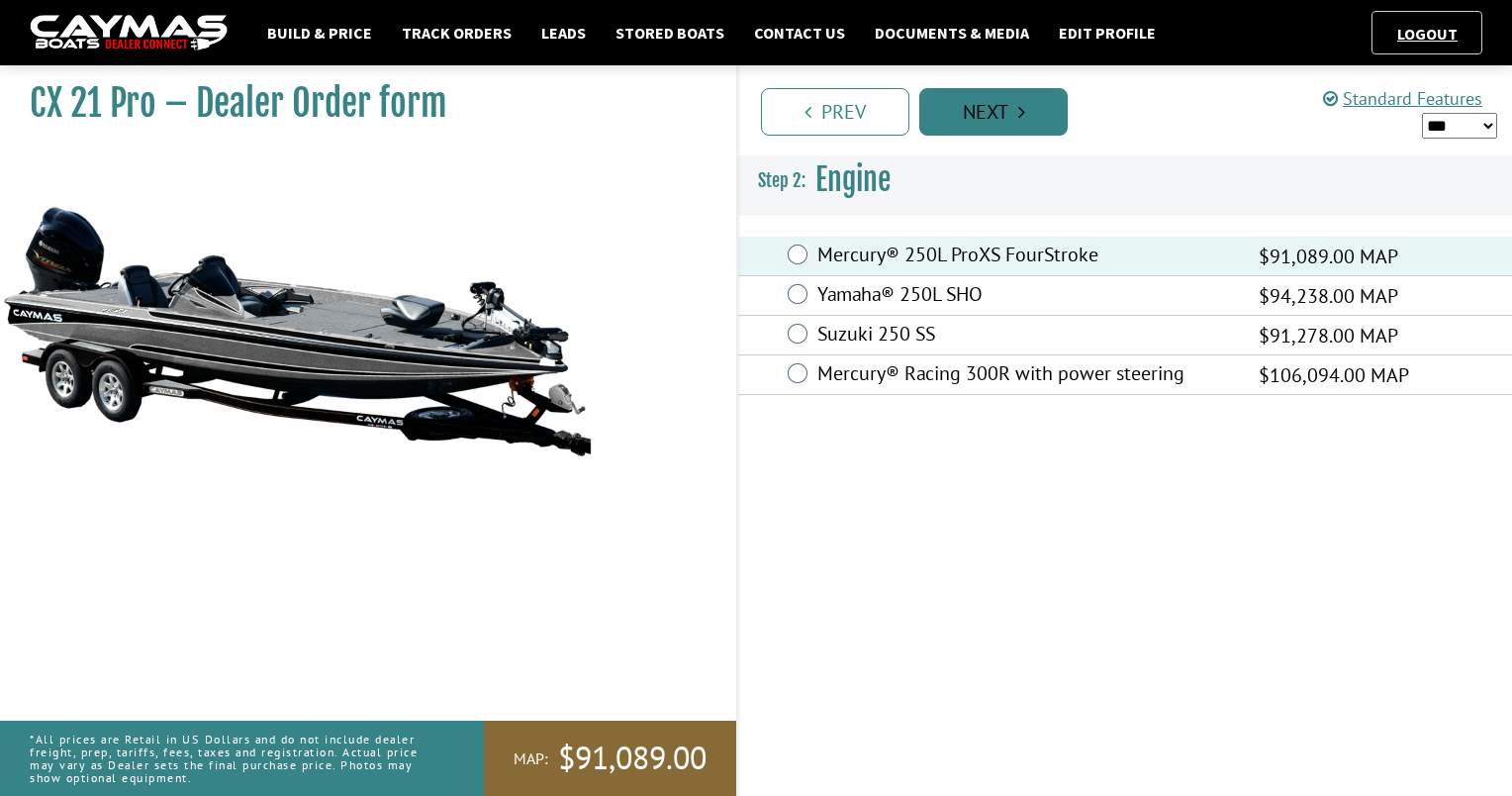 click on "Next" at bounding box center [993, 112] 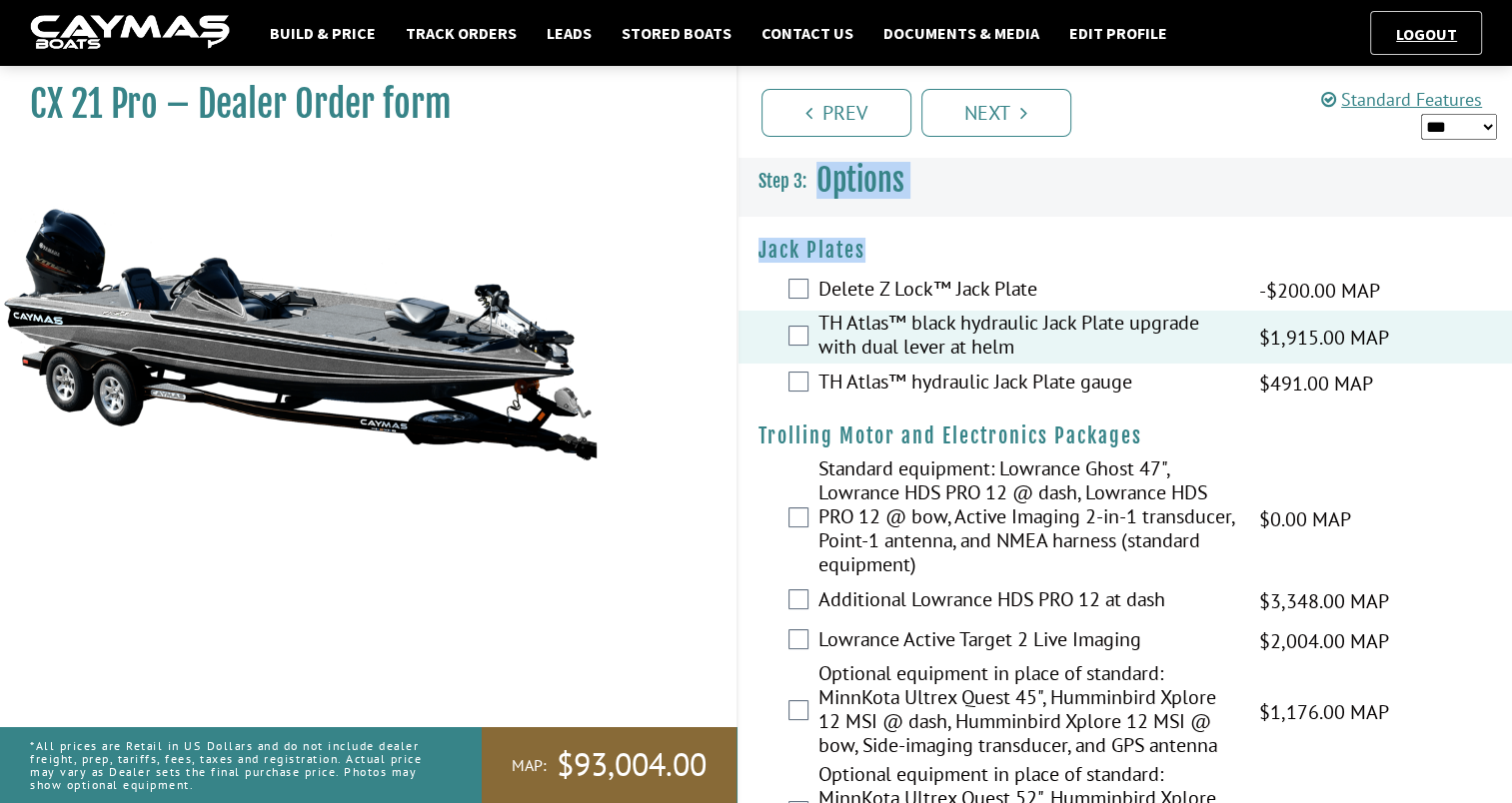 drag, startPoint x: 1503, startPoint y: 160, endPoint x: 1516, endPoint y: 235, distance: 76.11833 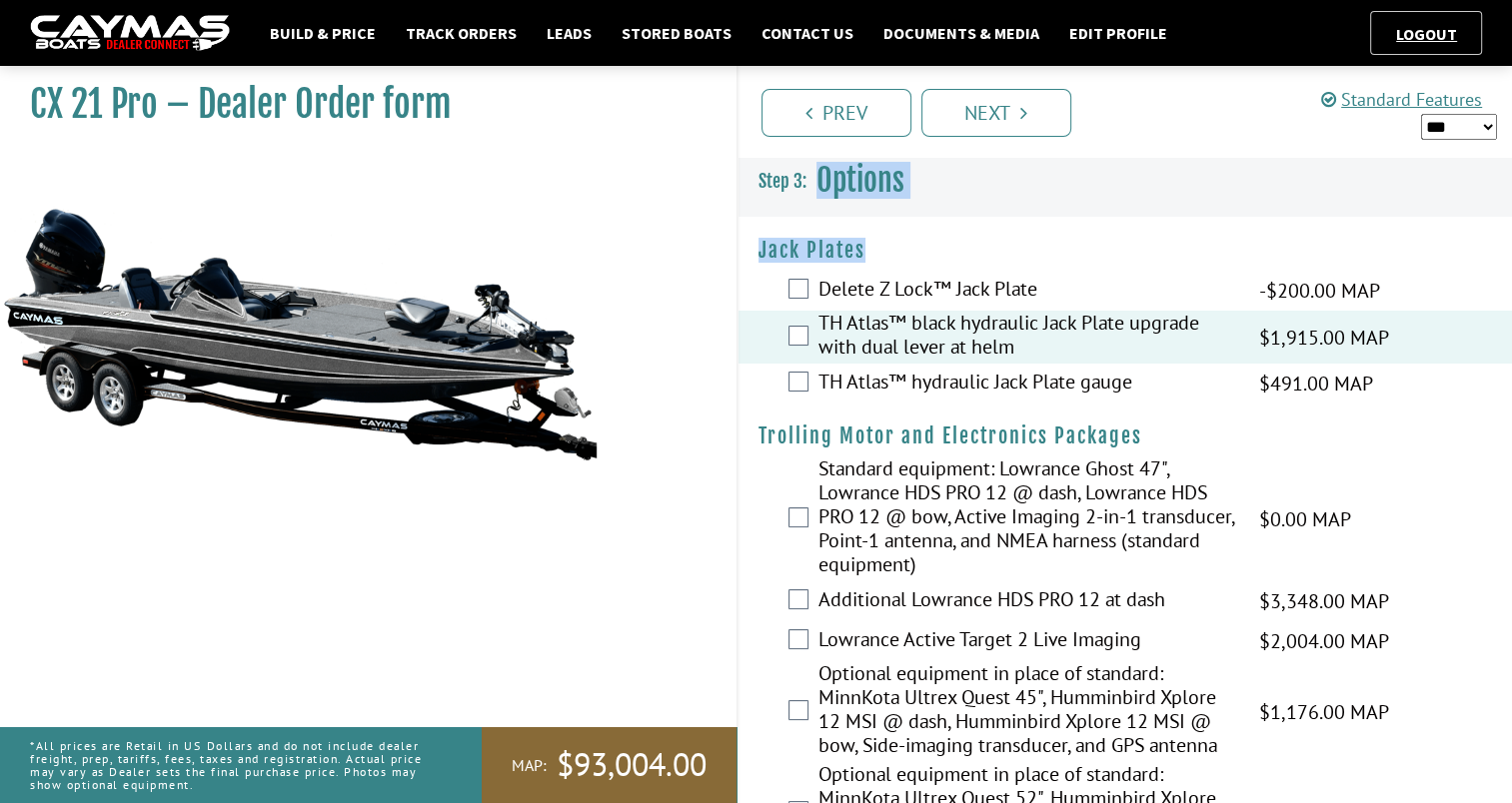 click on "Build & Price
Track Orders
Leads
Stored Boats
Contact Us
Documents & Media
Edit Profile
Logout
MAP:" at bounding box center [756, 1798] 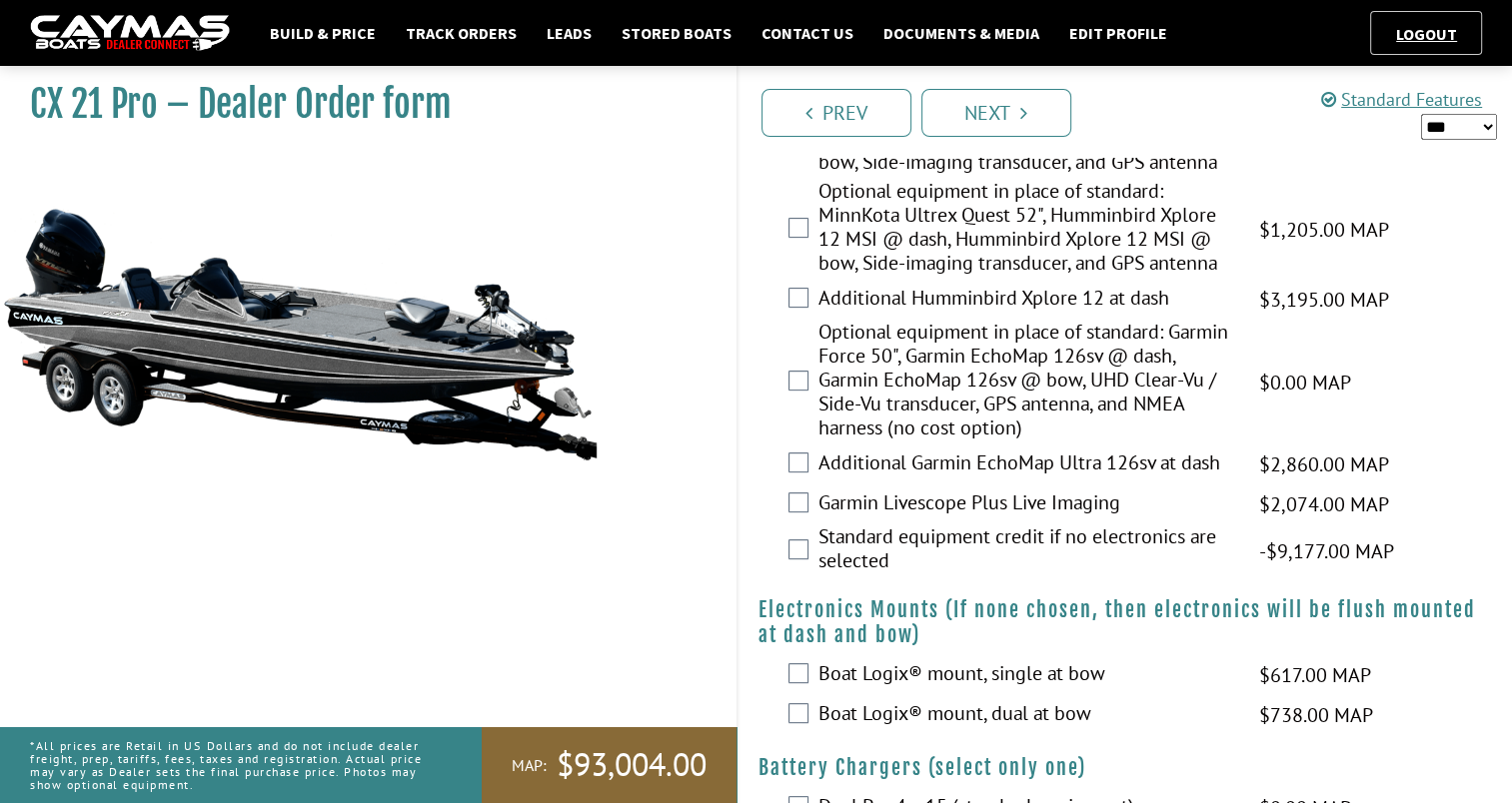 scroll, scrollTop: 579, scrollLeft: 0, axis: vertical 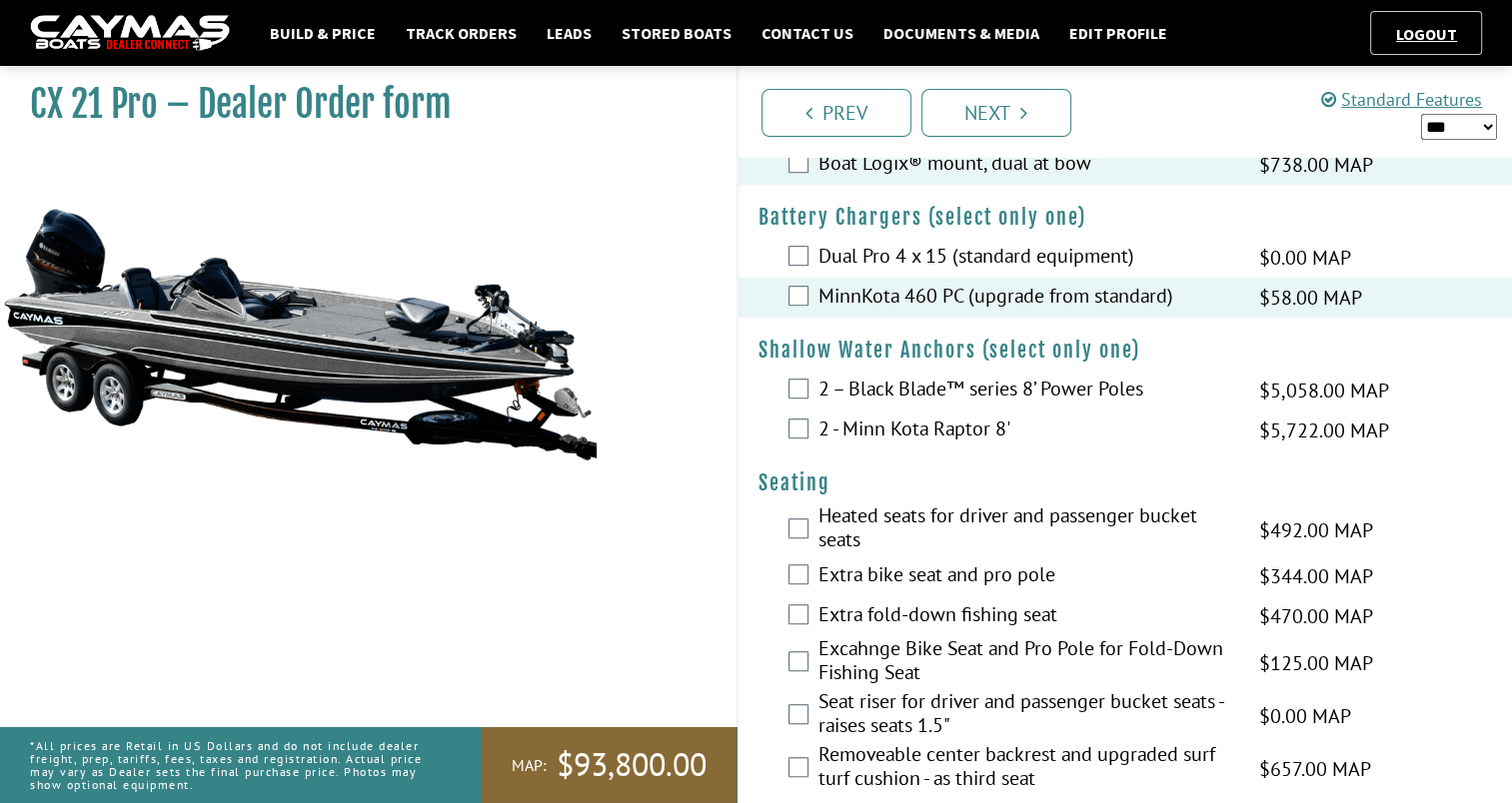 click on "***
******
******" at bounding box center [1459, 127] 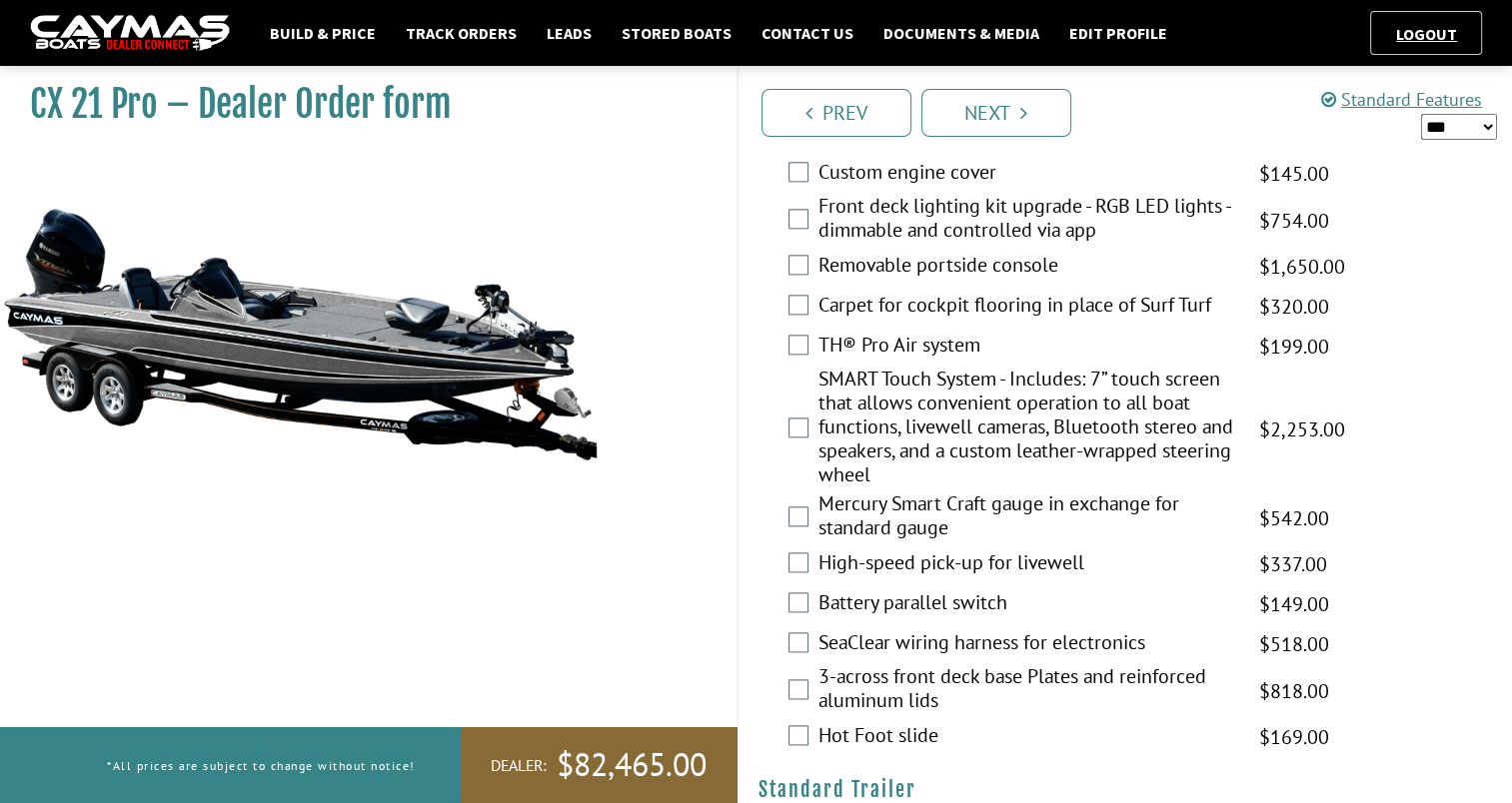 scroll, scrollTop: 2280, scrollLeft: 0, axis: vertical 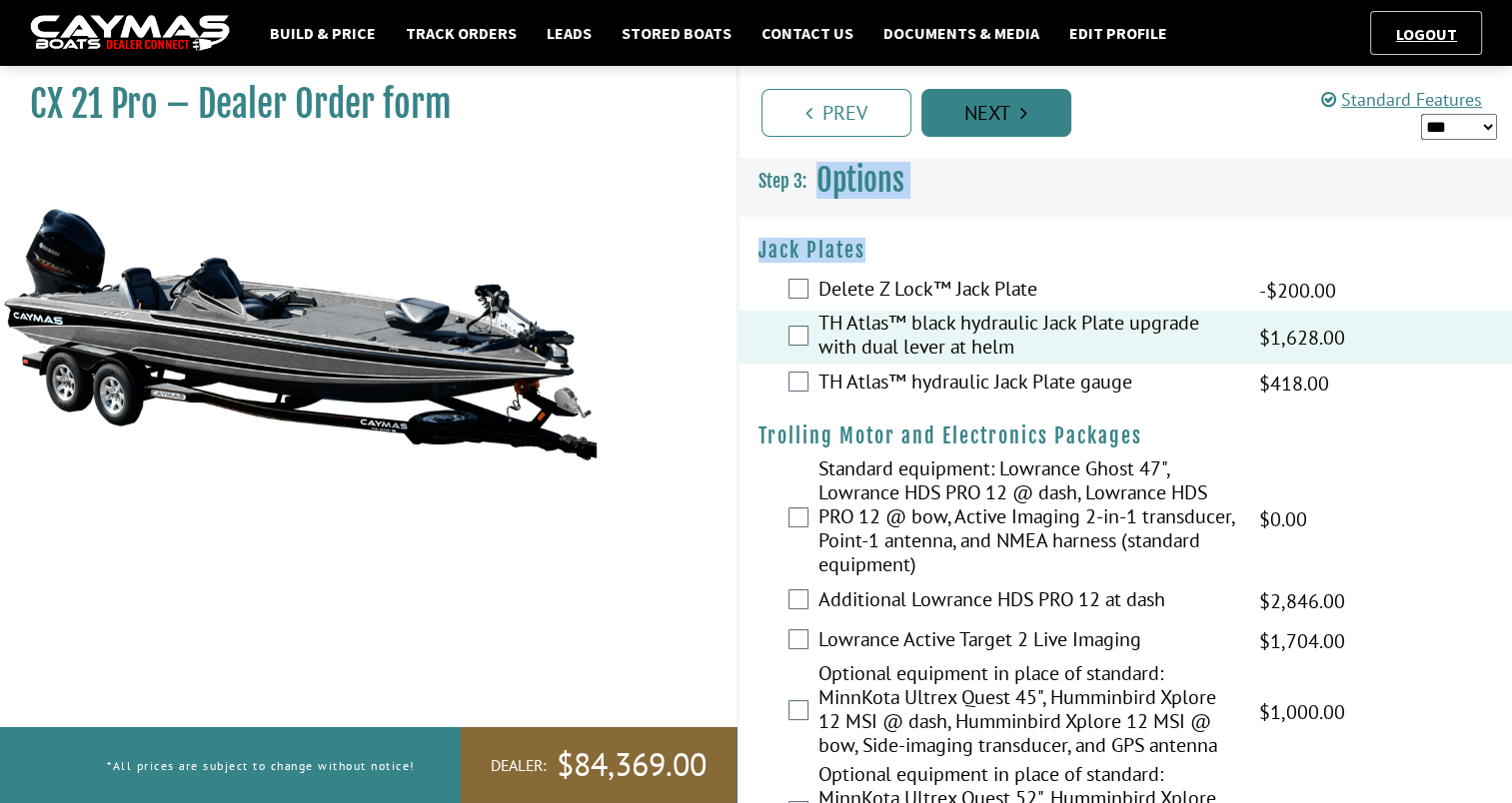 click on "Next" at bounding box center [996, 113] 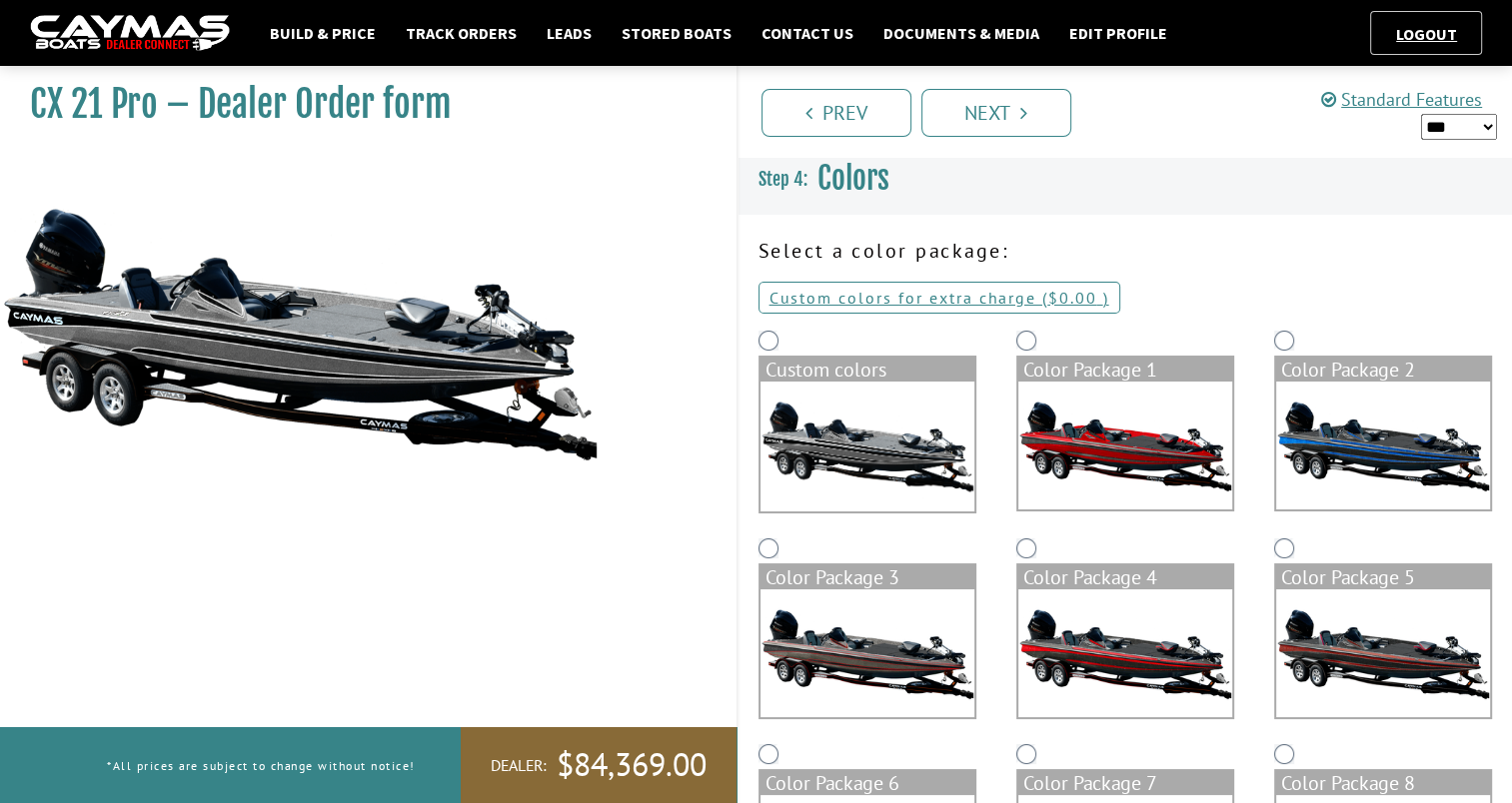 scroll, scrollTop: 0, scrollLeft: 0, axis: both 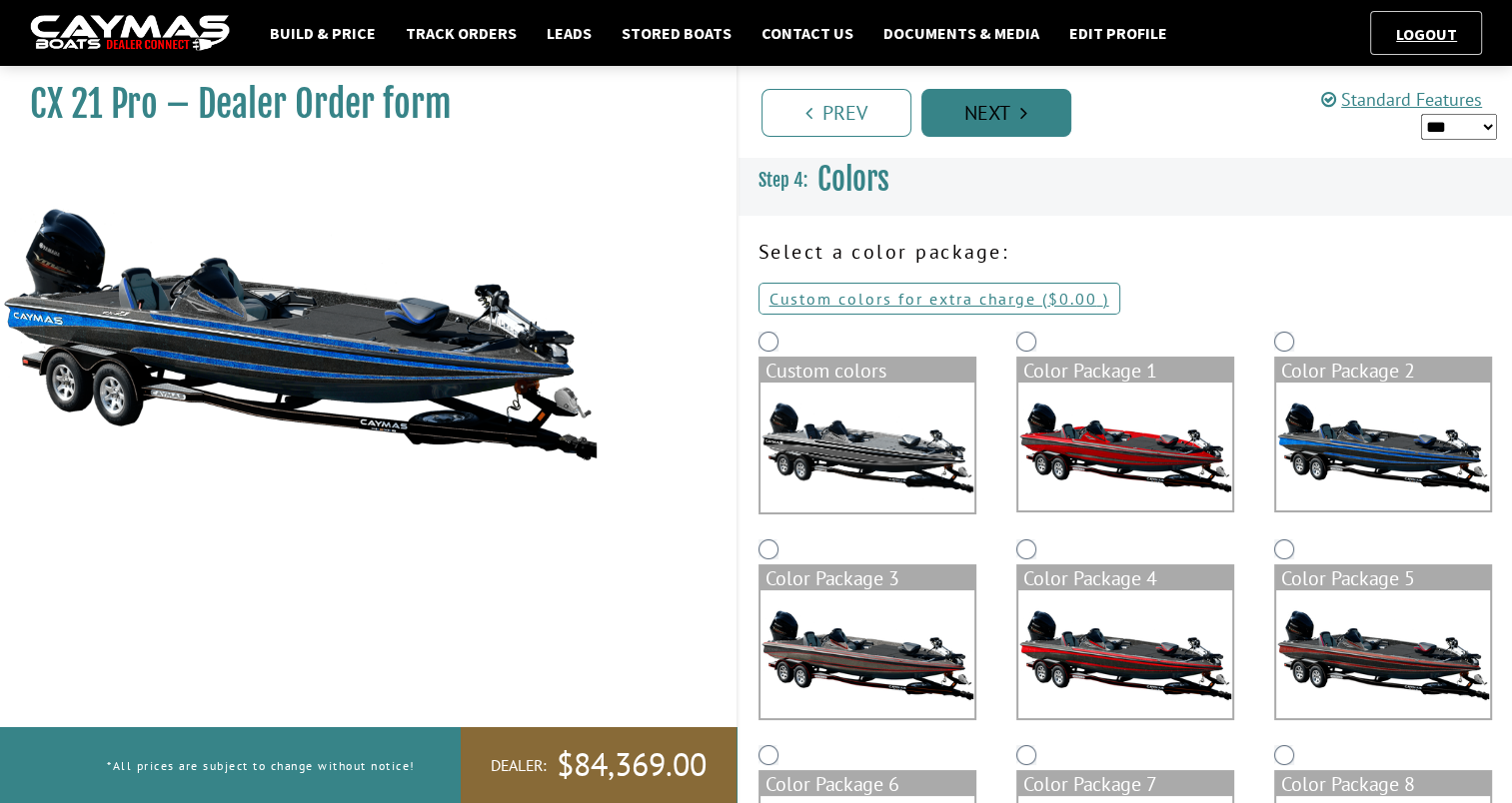 click on "Next" at bounding box center (996, 113) 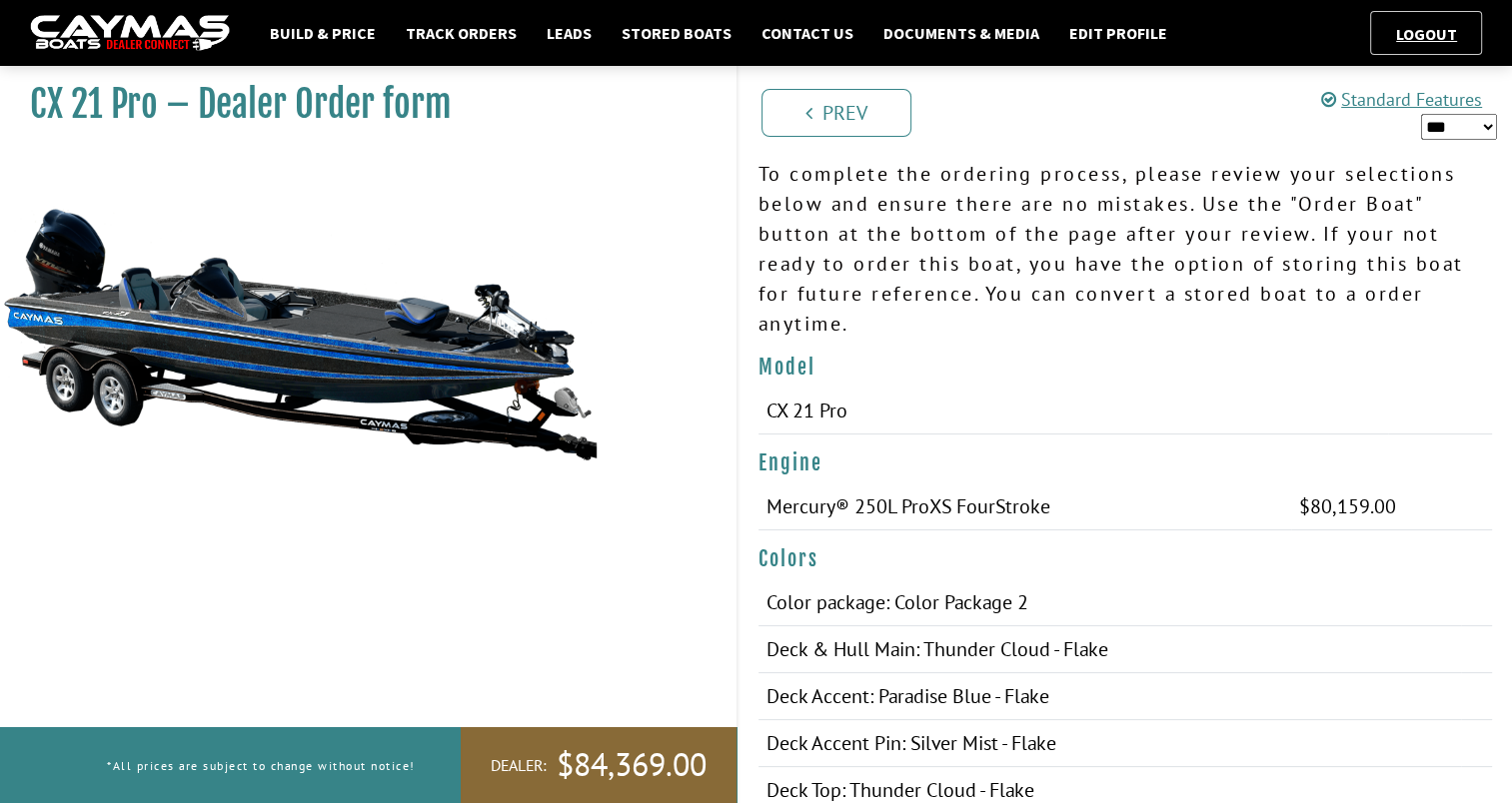 scroll, scrollTop: 28, scrollLeft: 0, axis: vertical 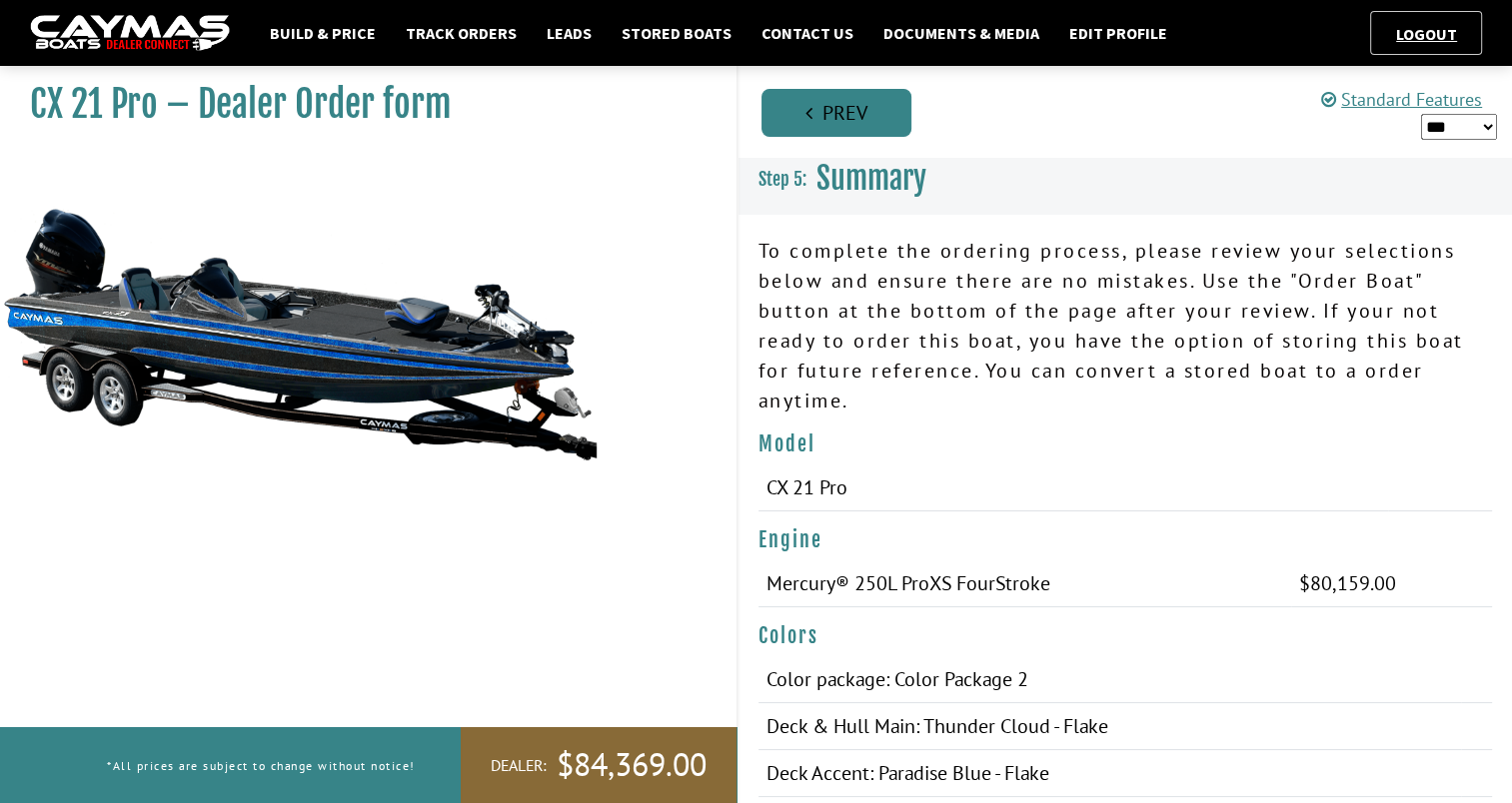 click on "Prev" at bounding box center [836, 113] 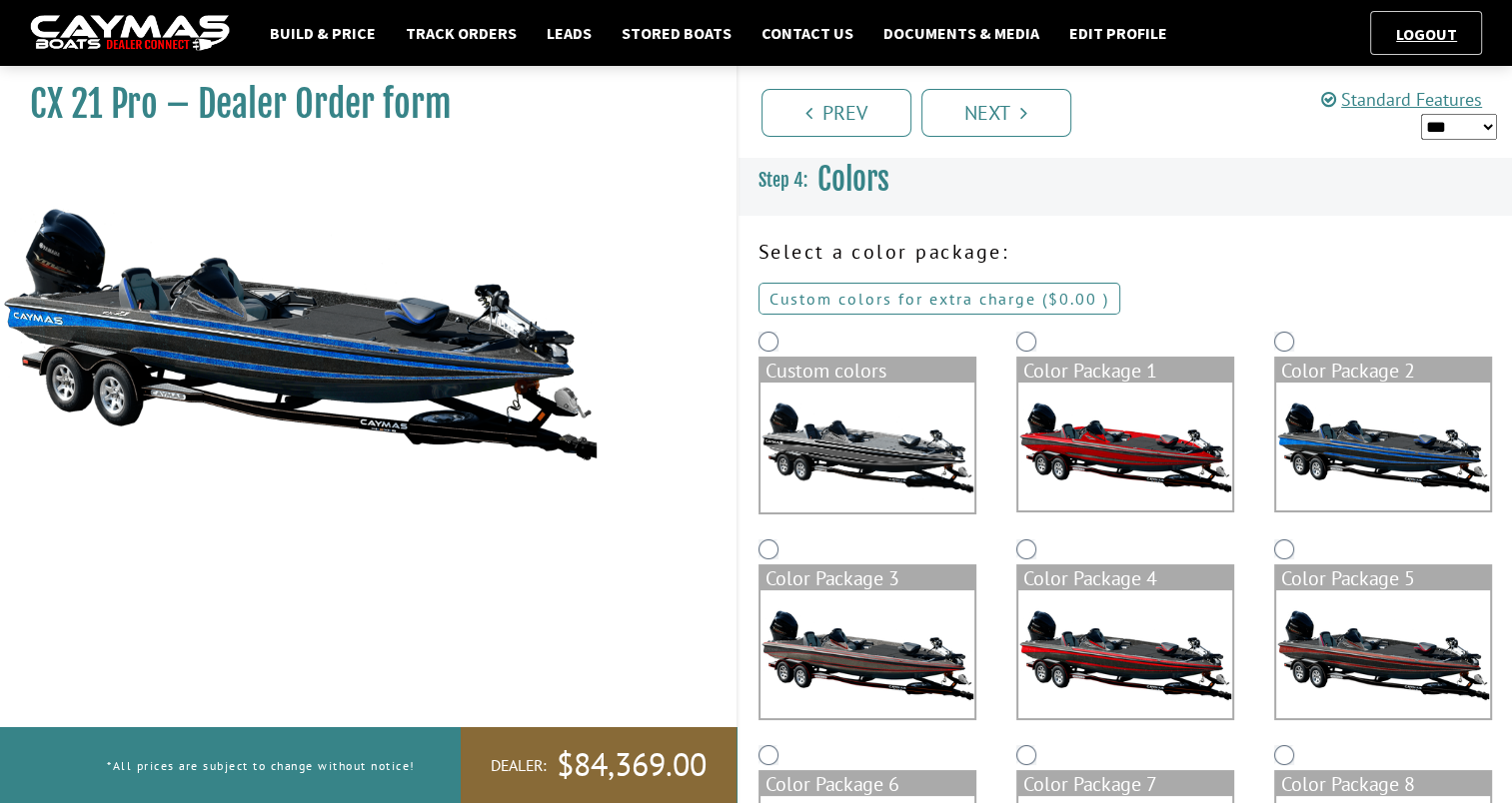 click on "Custom colors for extra charge (
$0.00
$0.00 MSRP
$0.00 MAP
$0.00 )" at bounding box center (939, 299) 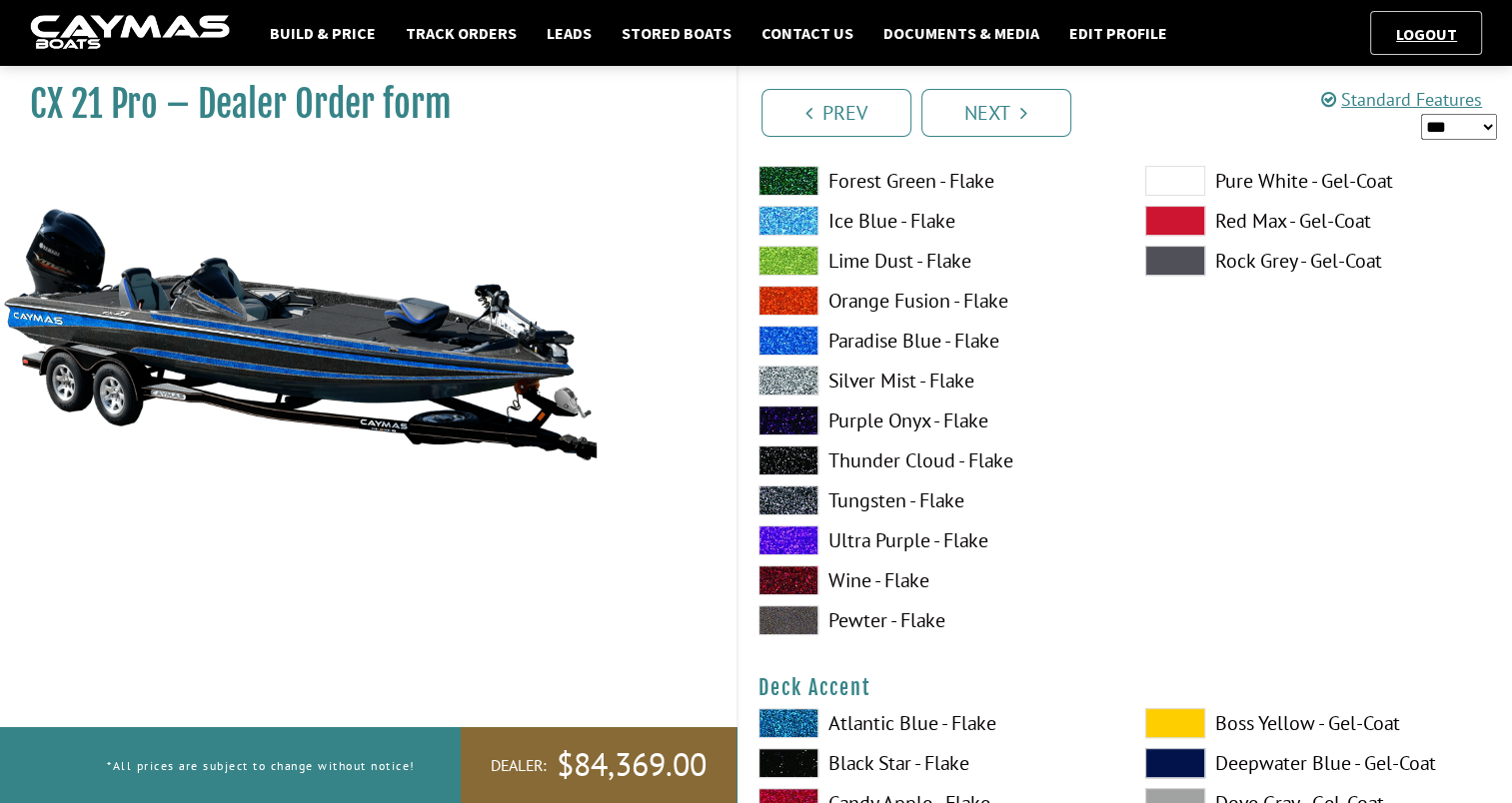 scroll, scrollTop: 461, scrollLeft: 0, axis: vertical 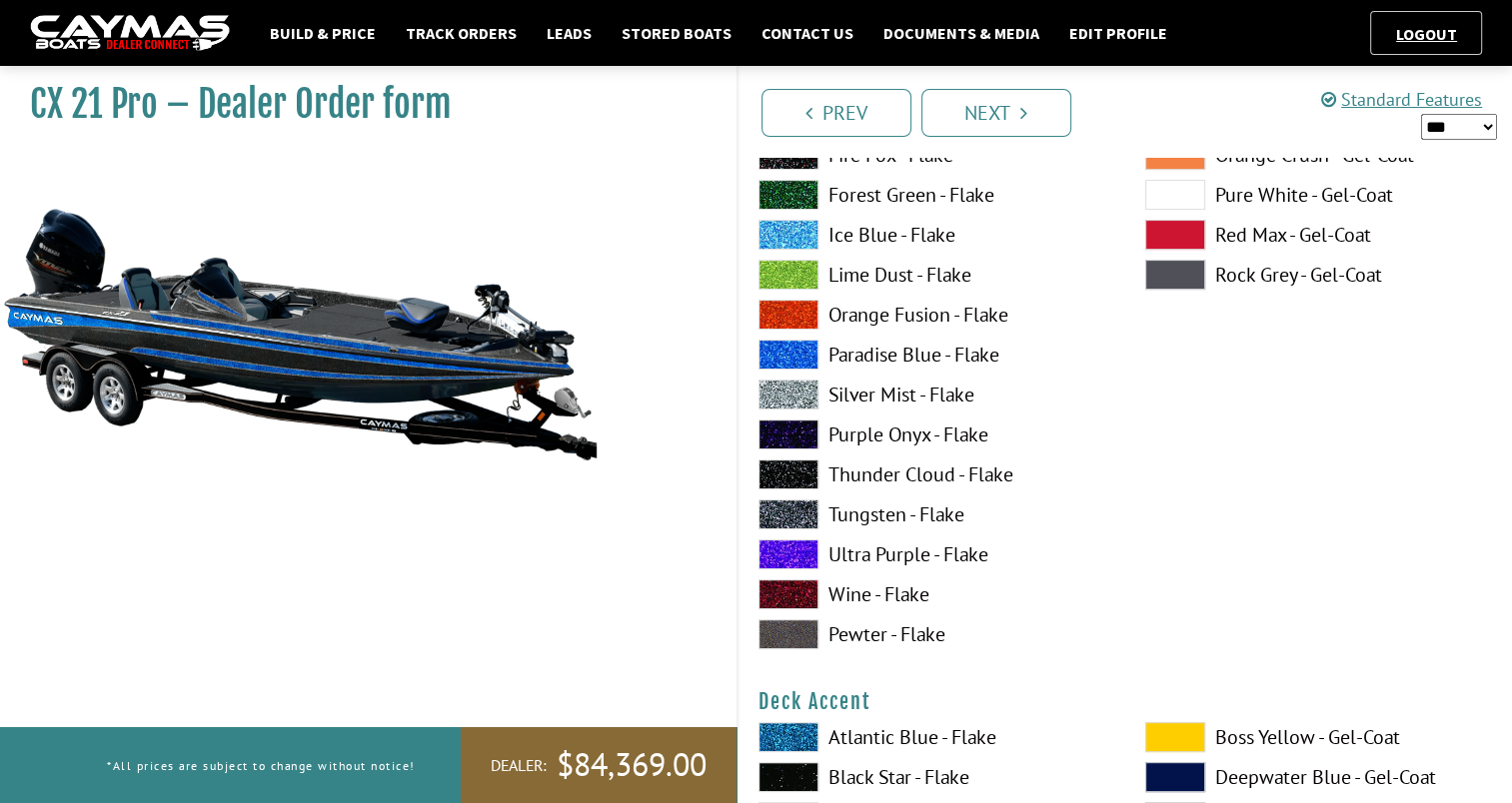 click at bounding box center (788, 474) 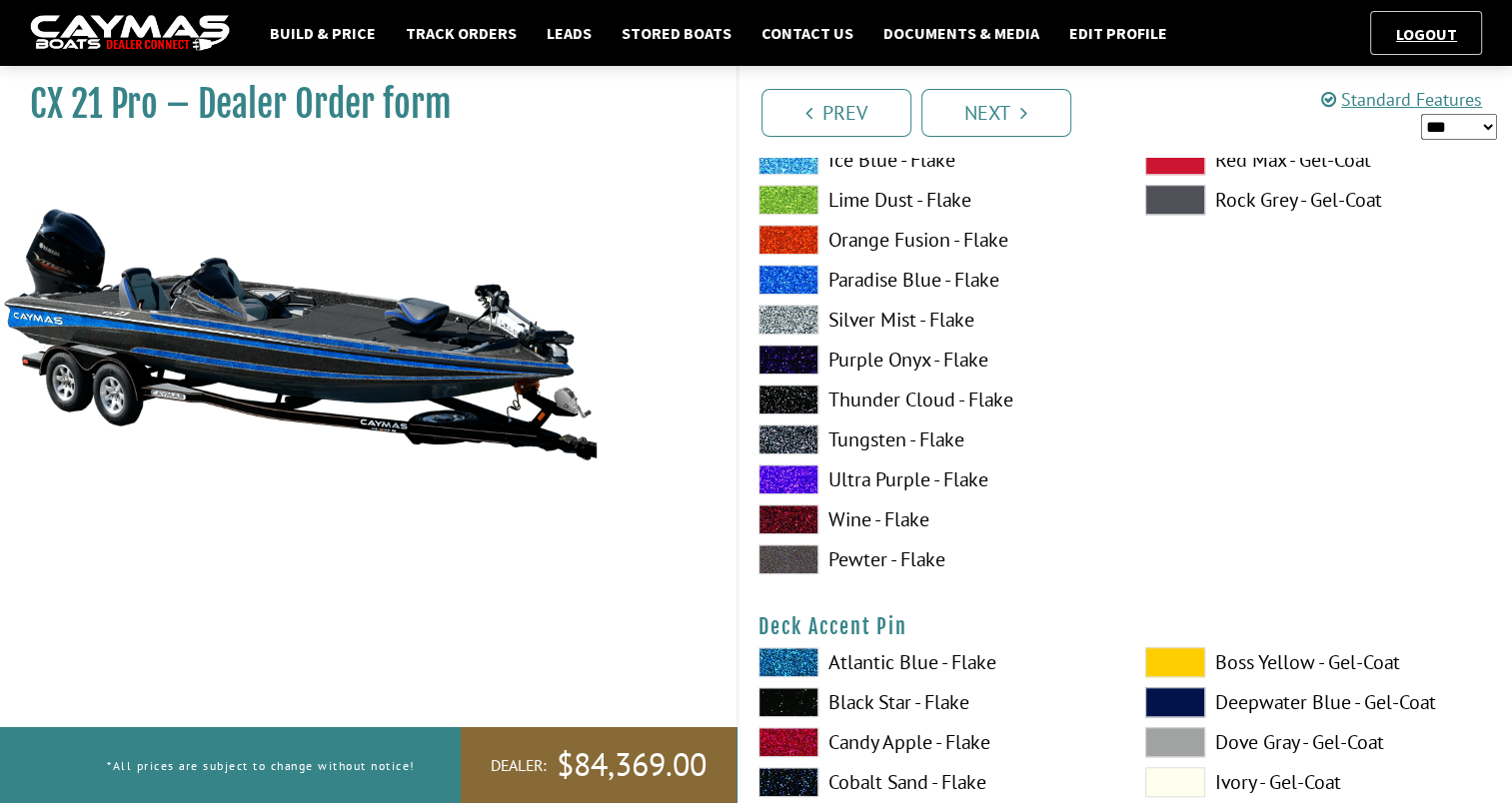 scroll, scrollTop: 1385, scrollLeft: 0, axis: vertical 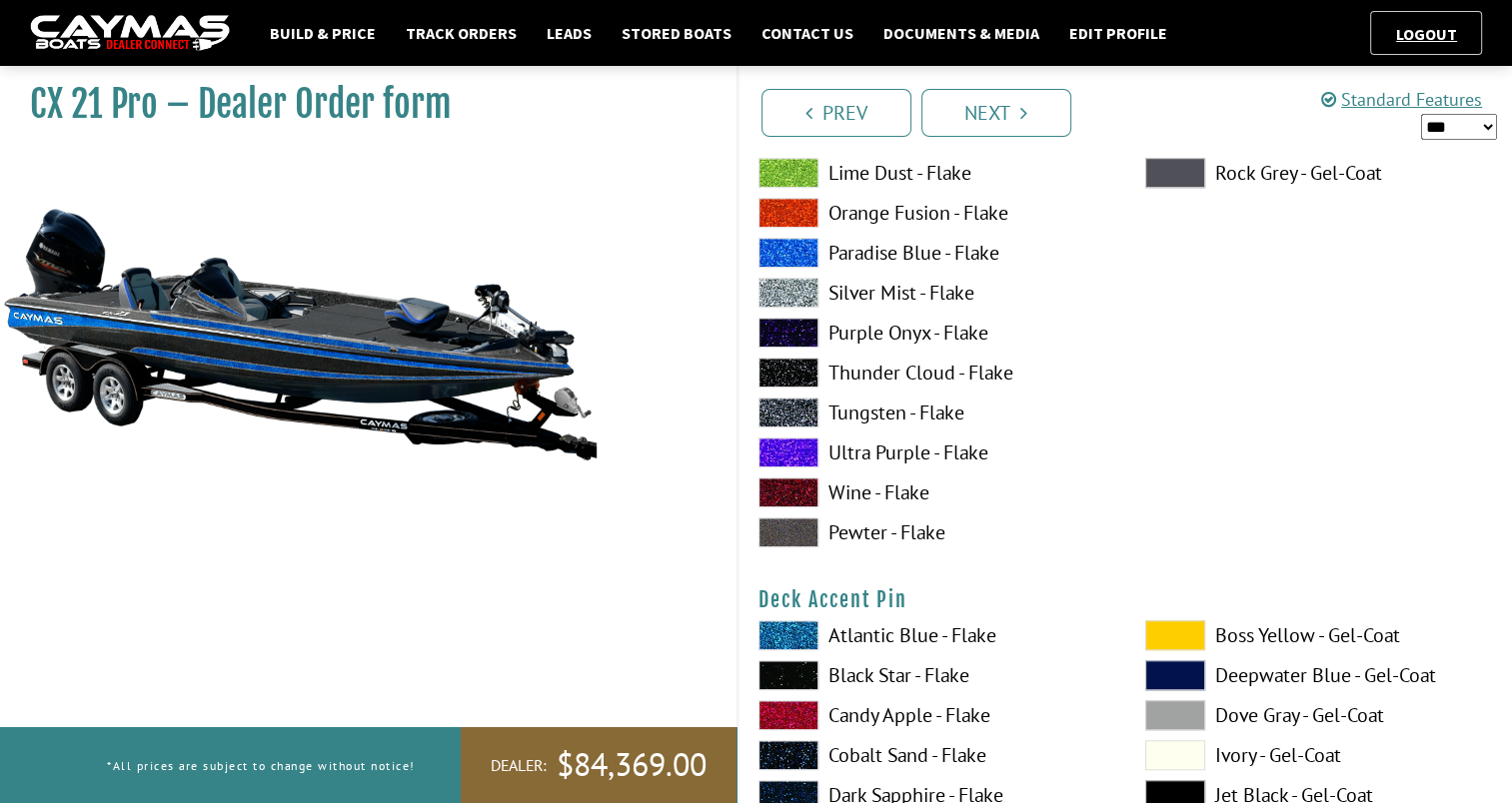 click at bounding box center [788, 412] 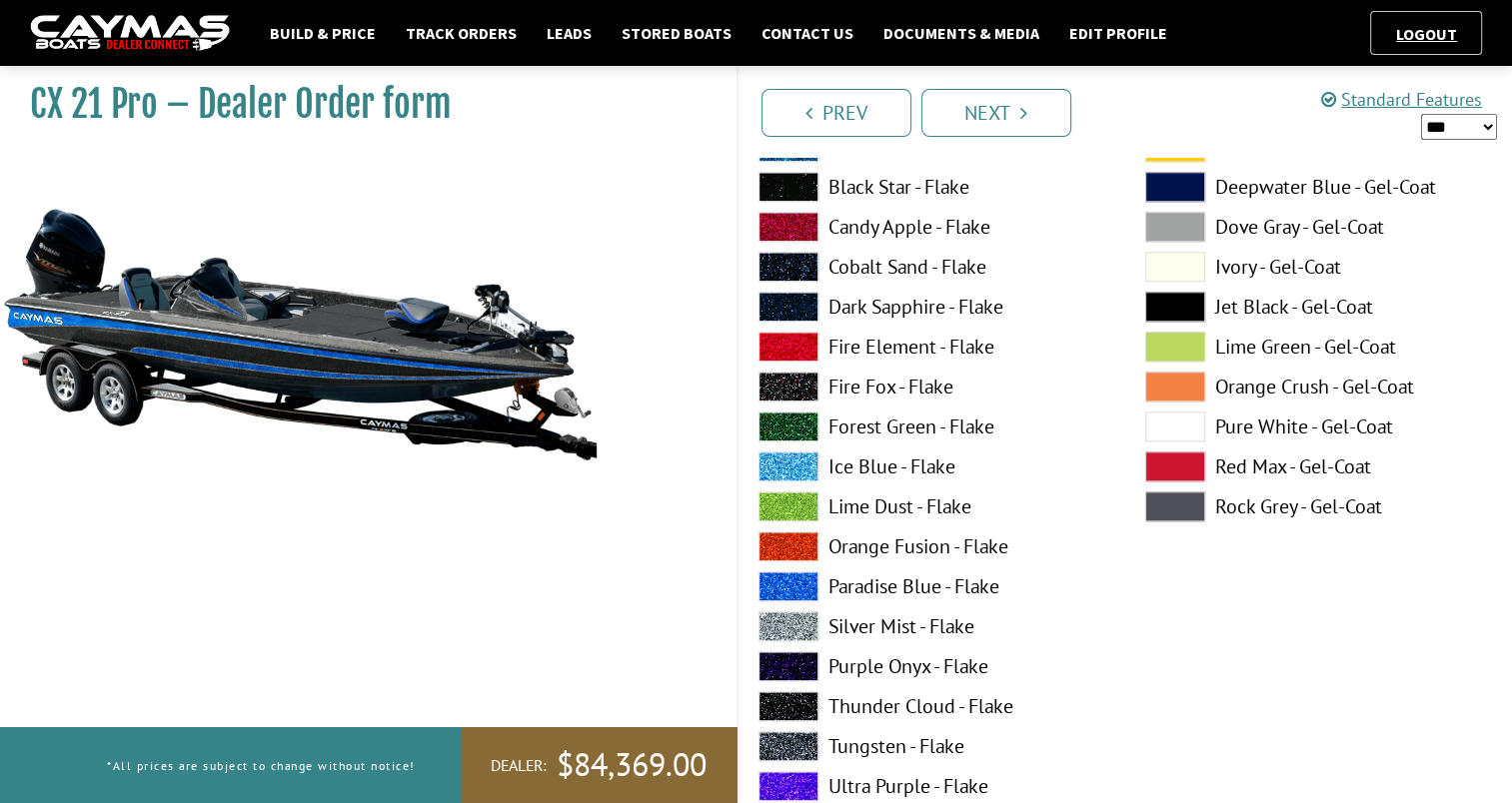 scroll, scrollTop: 1970, scrollLeft: 0, axis: vertical 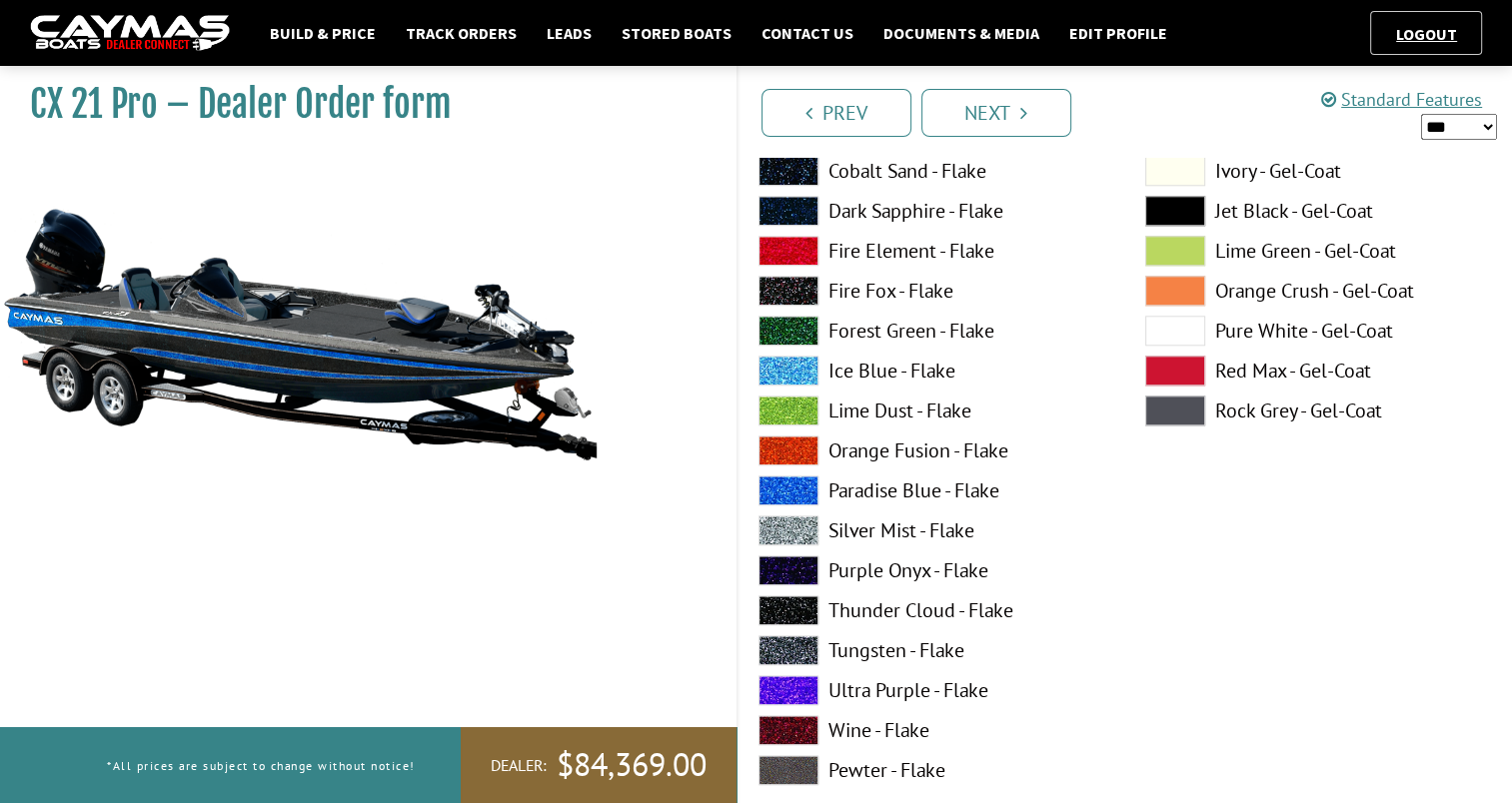click at bounding box center [788, 490] 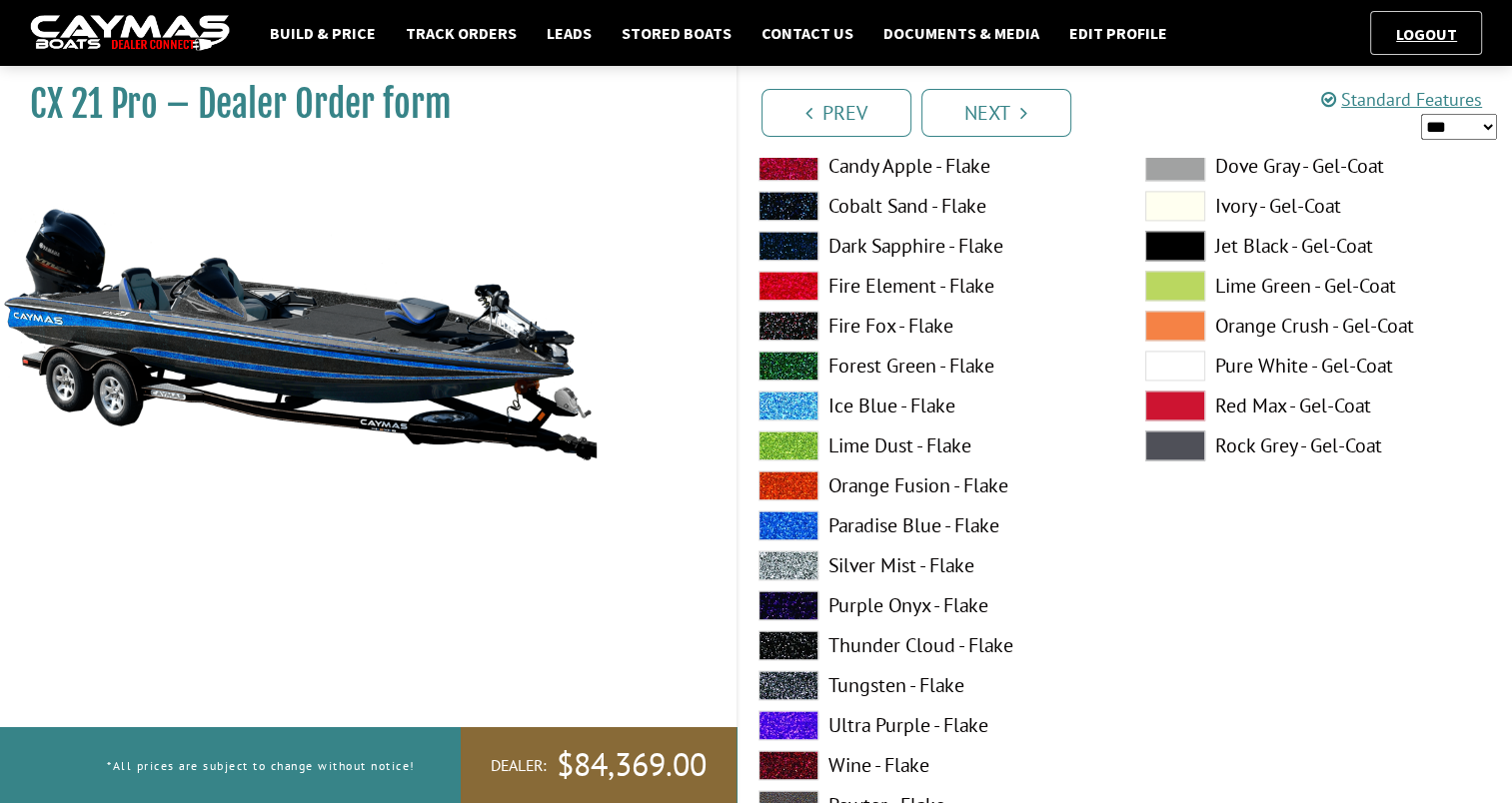scroll, scrollTop: 2906, scrollLeft: 0, axis: vertical 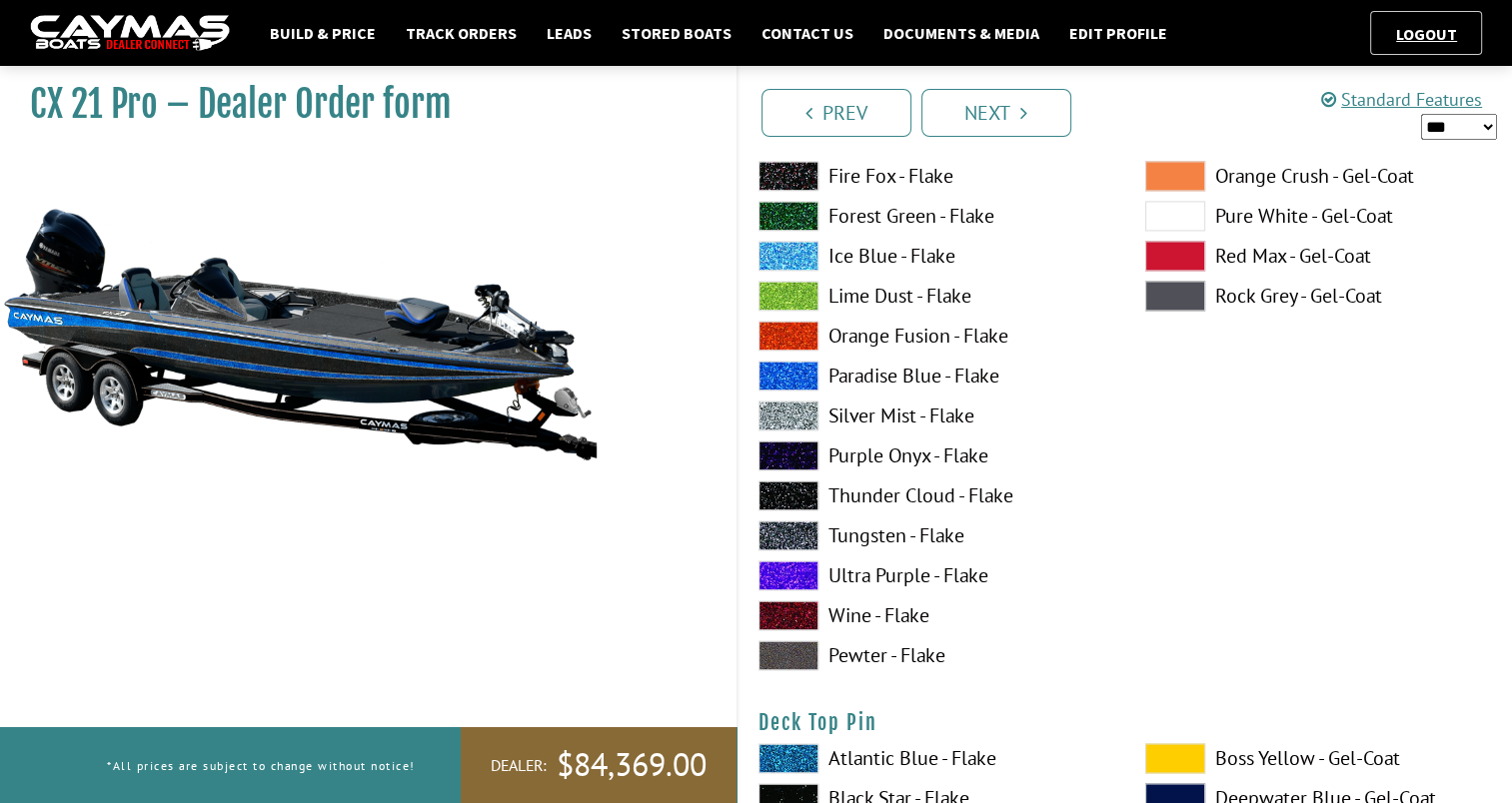 click at bounding box center (788, 495) 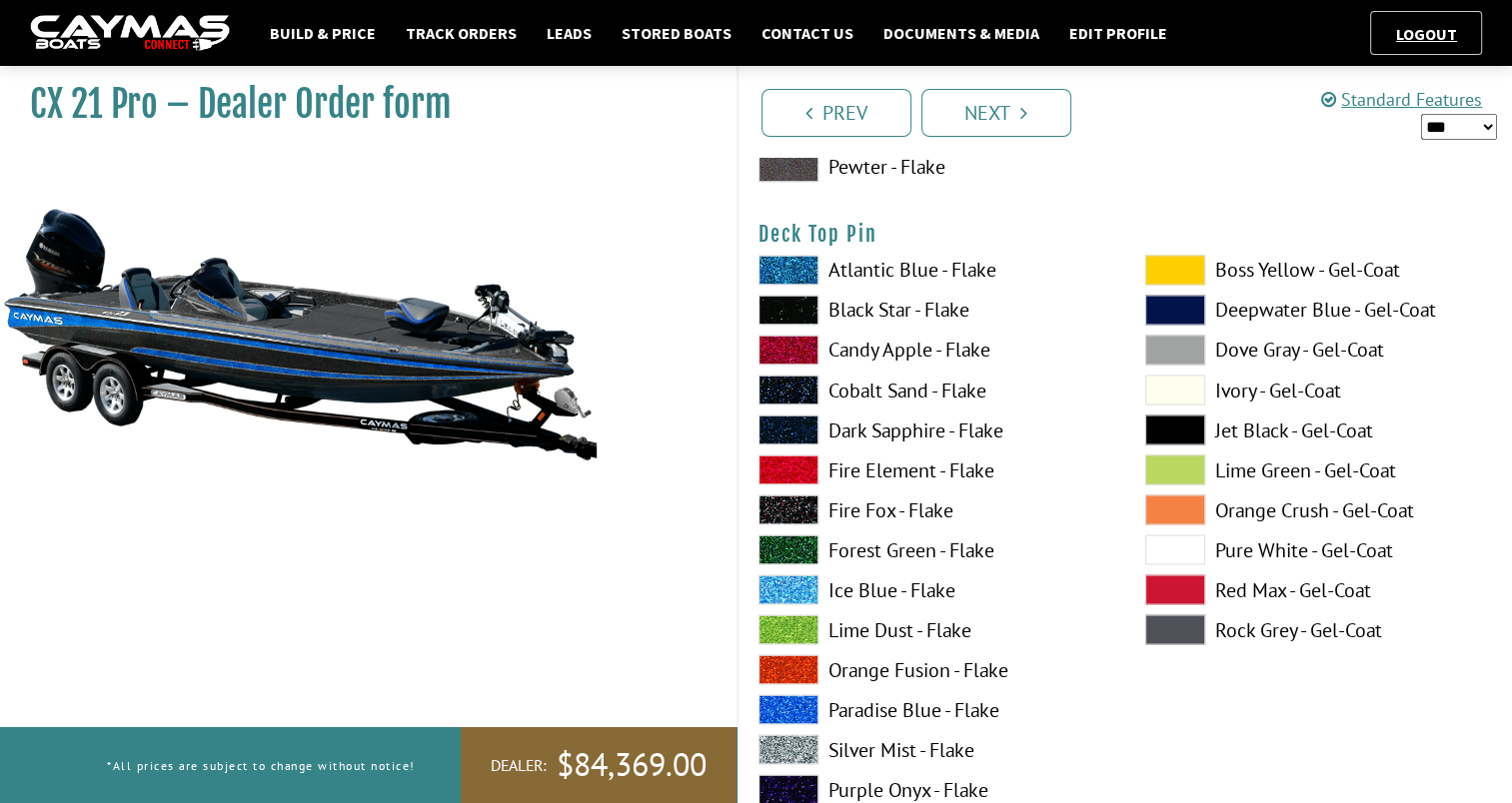 scroll, scrollTop: 3436, scrollLeft: 0, axis: vertical 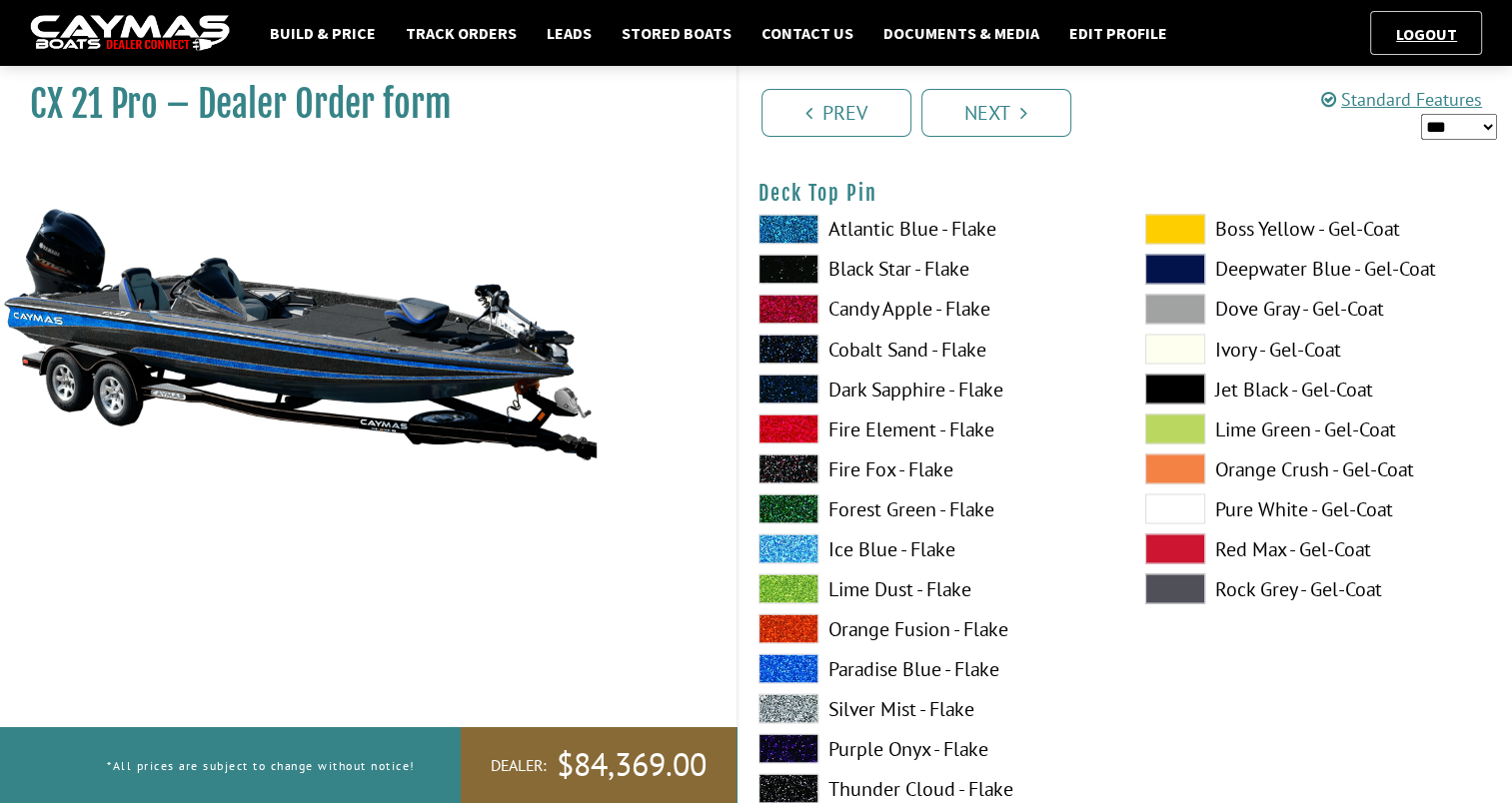 click at bounding box center [788, 668] 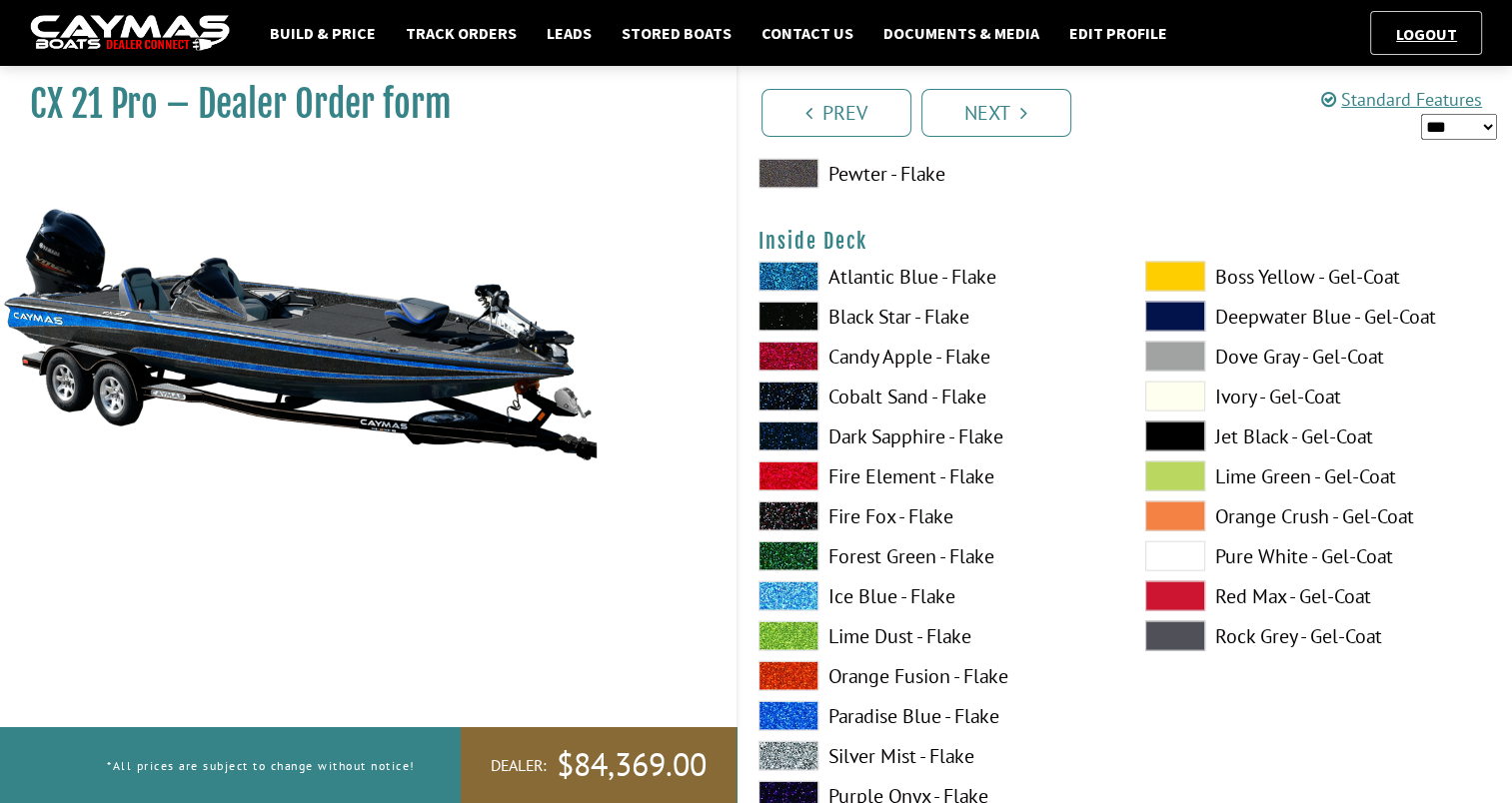 scroll, scrollTop: 4223, scrollLeft: 0, axis: vertical 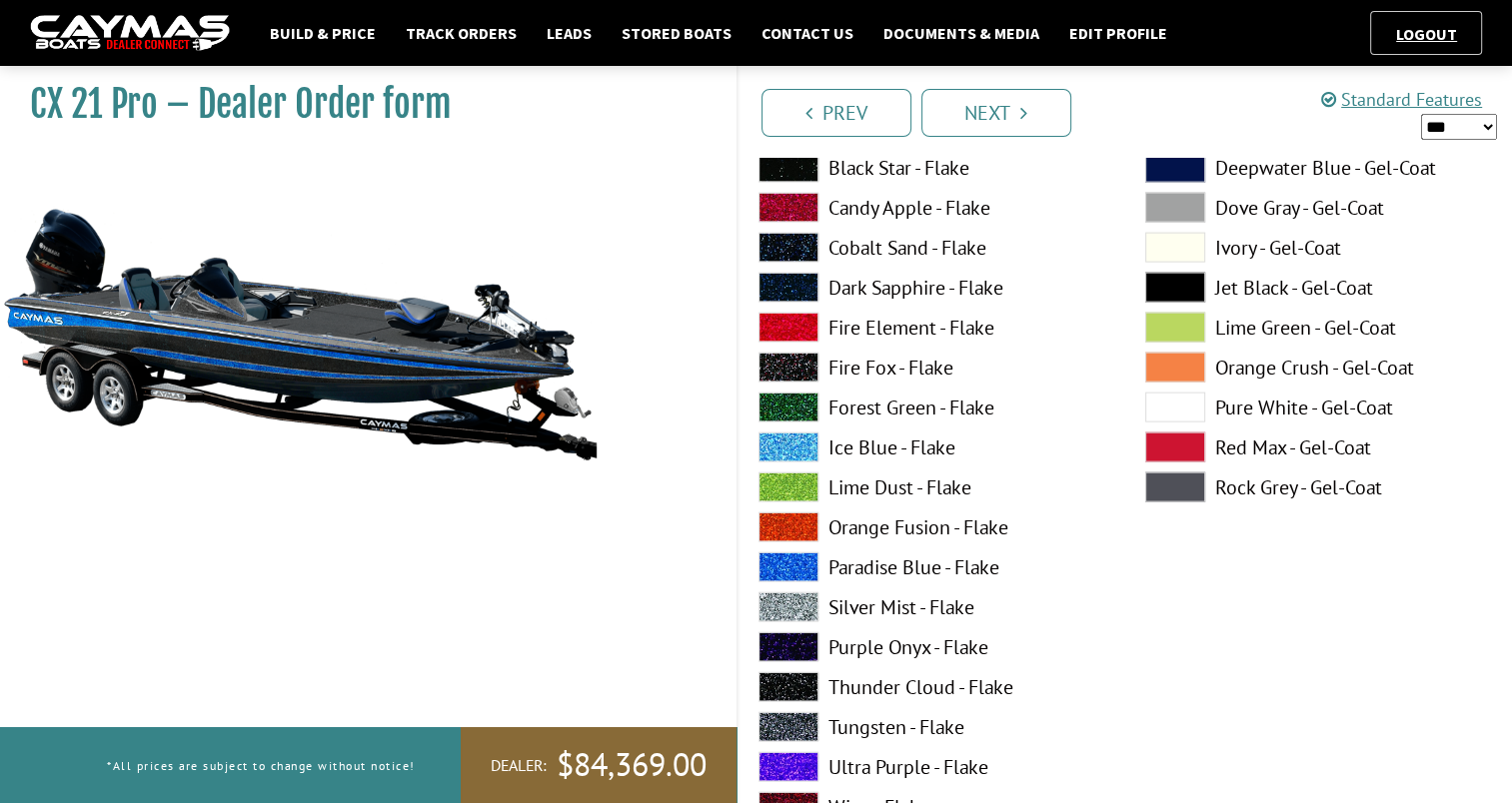 click at bounding box center [788, 727] 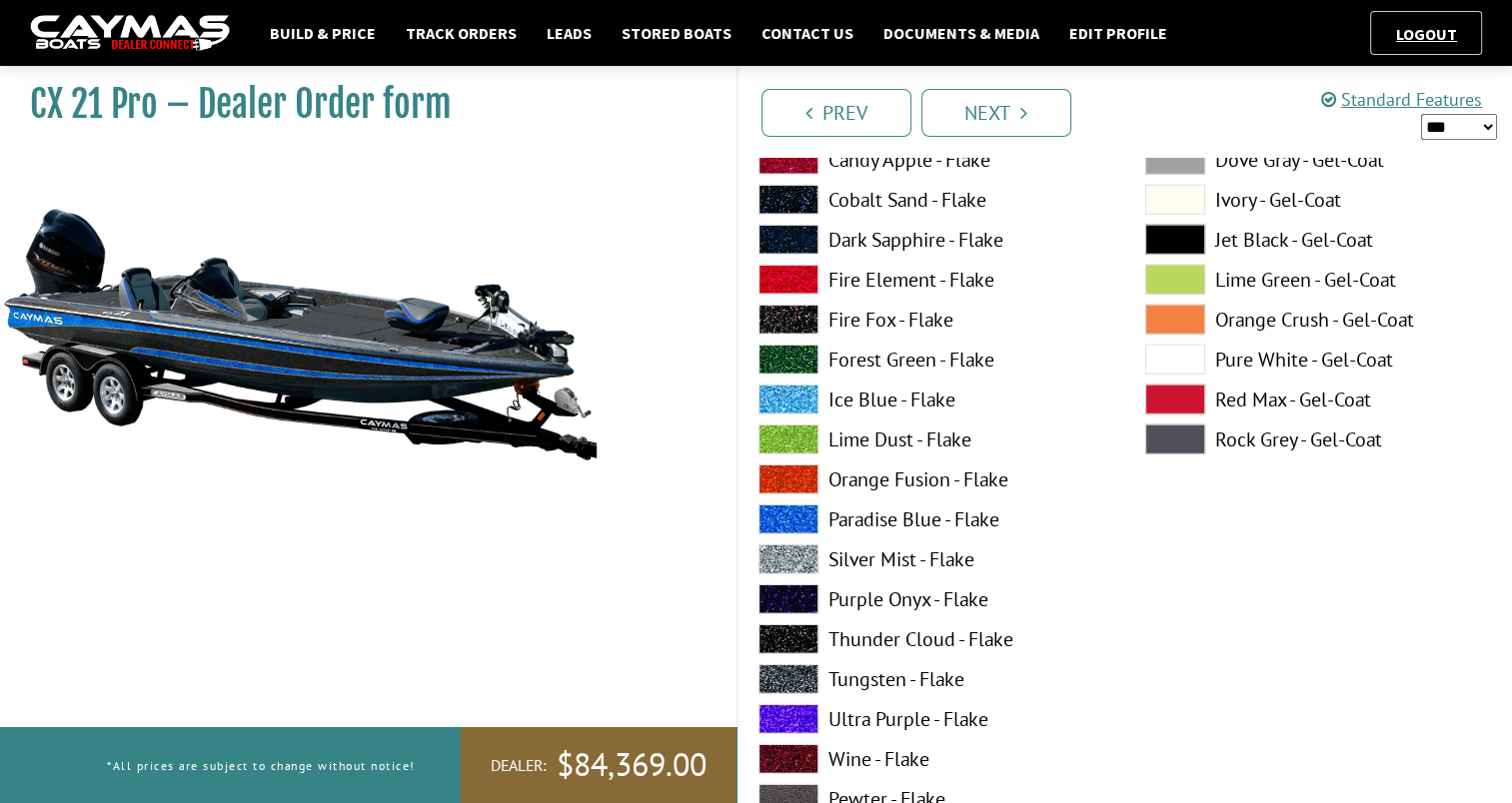 scroll, scrollTop: 5296, scrollLeft: 0, axis: vertical 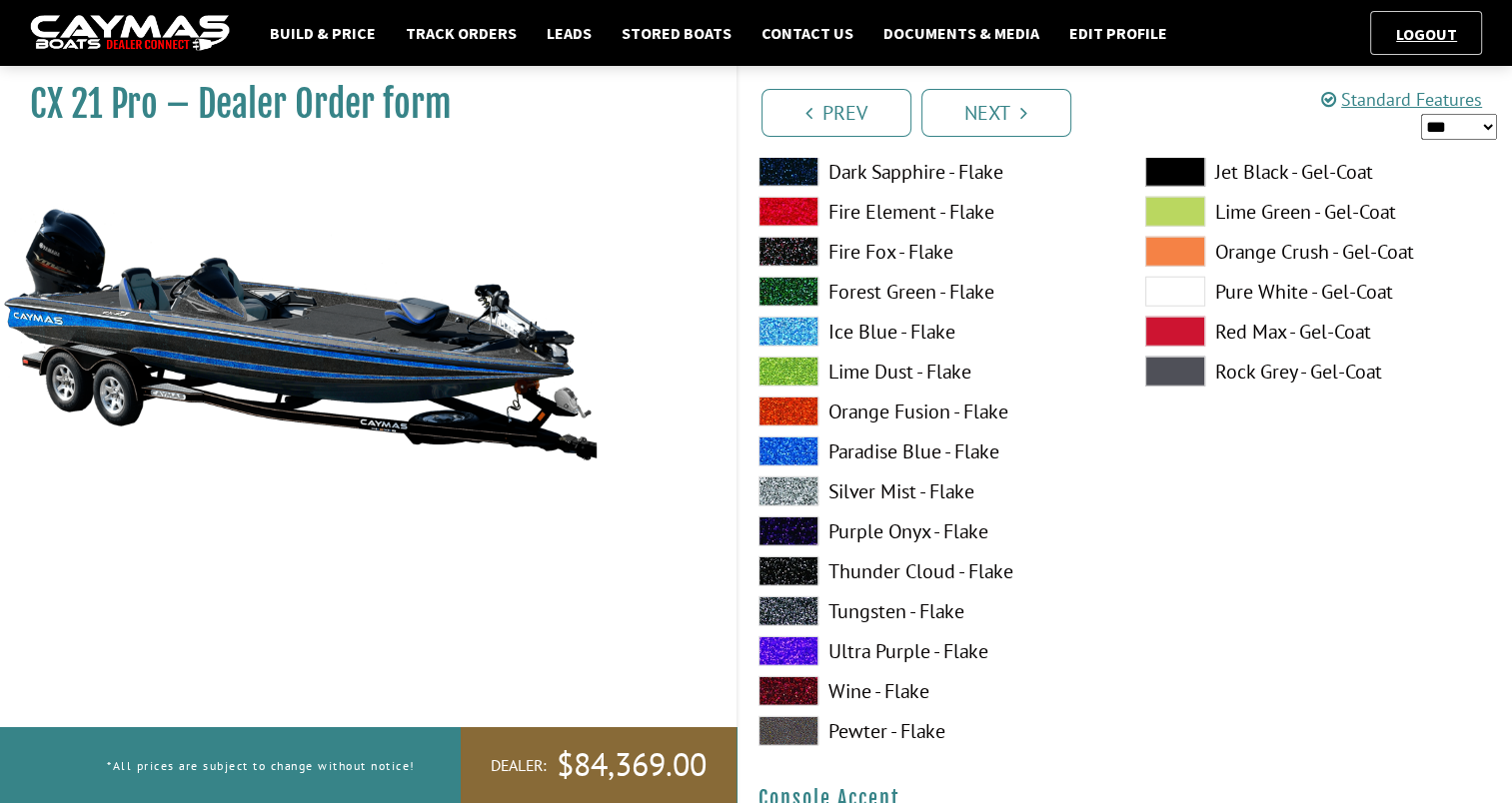 click at bounding box center (788, 611) 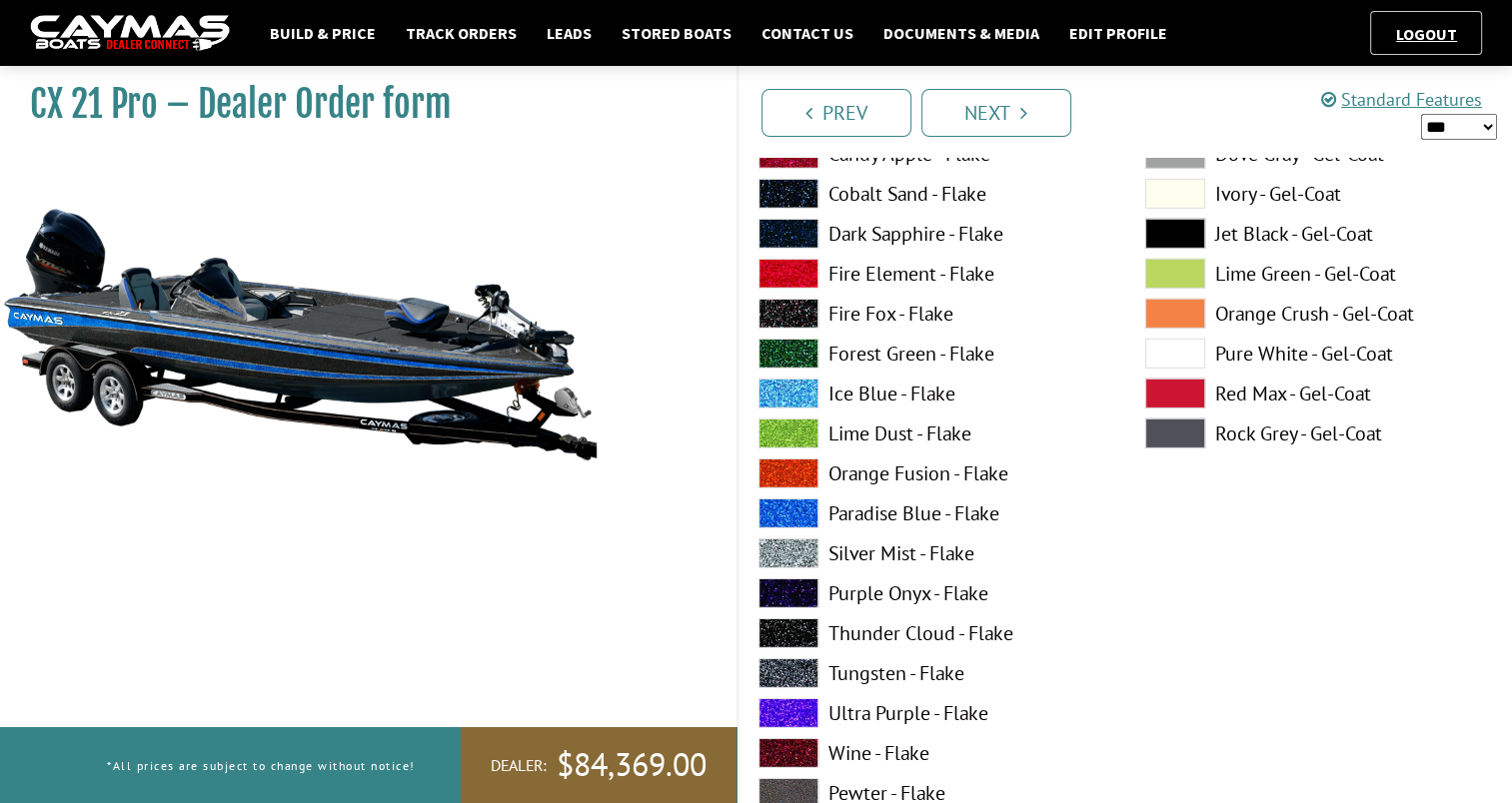 scroll, scrollTop: 6152, scrollLeft: 0, axis: vertical 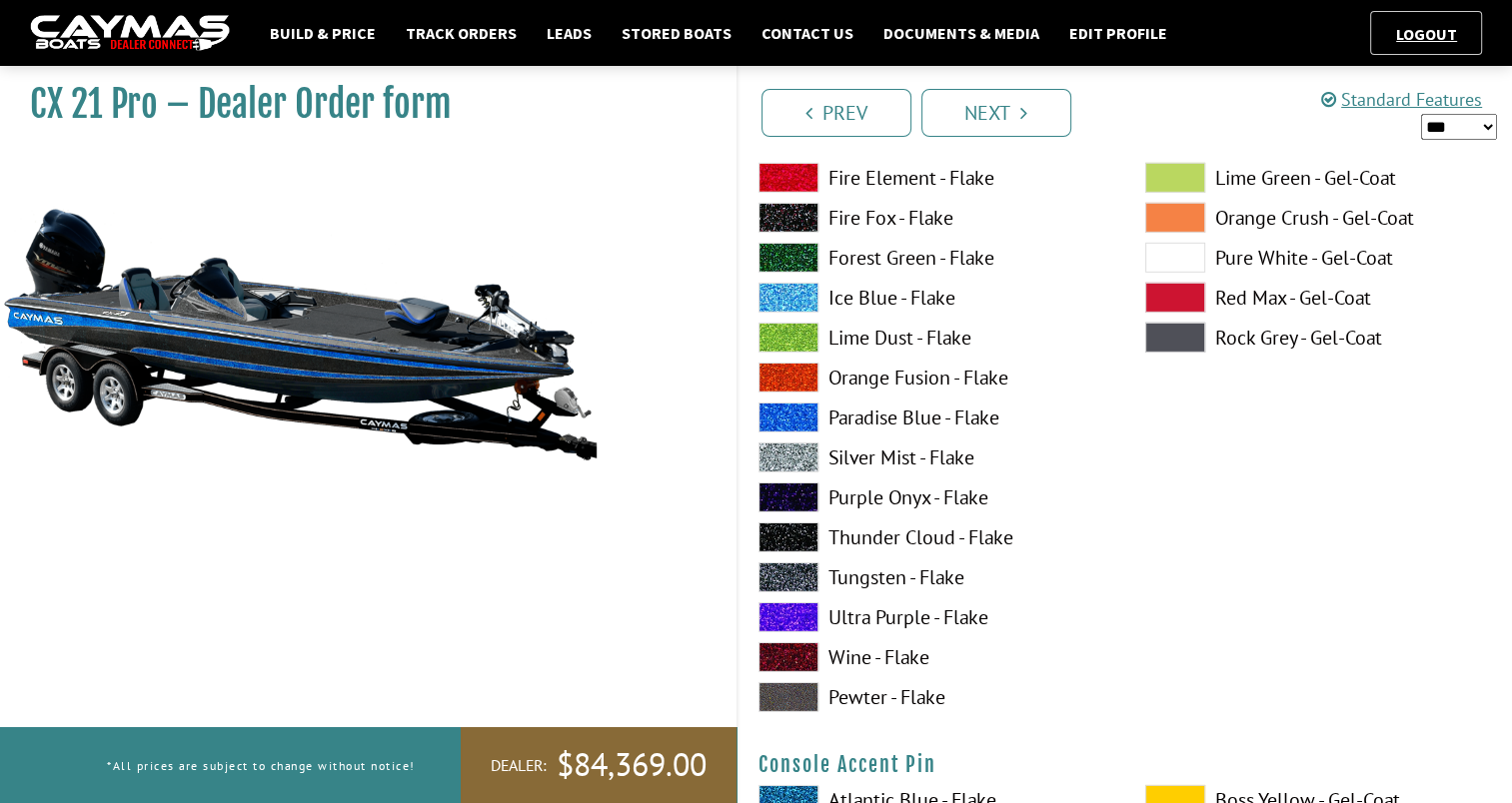 click at bounding box center (788, 577) 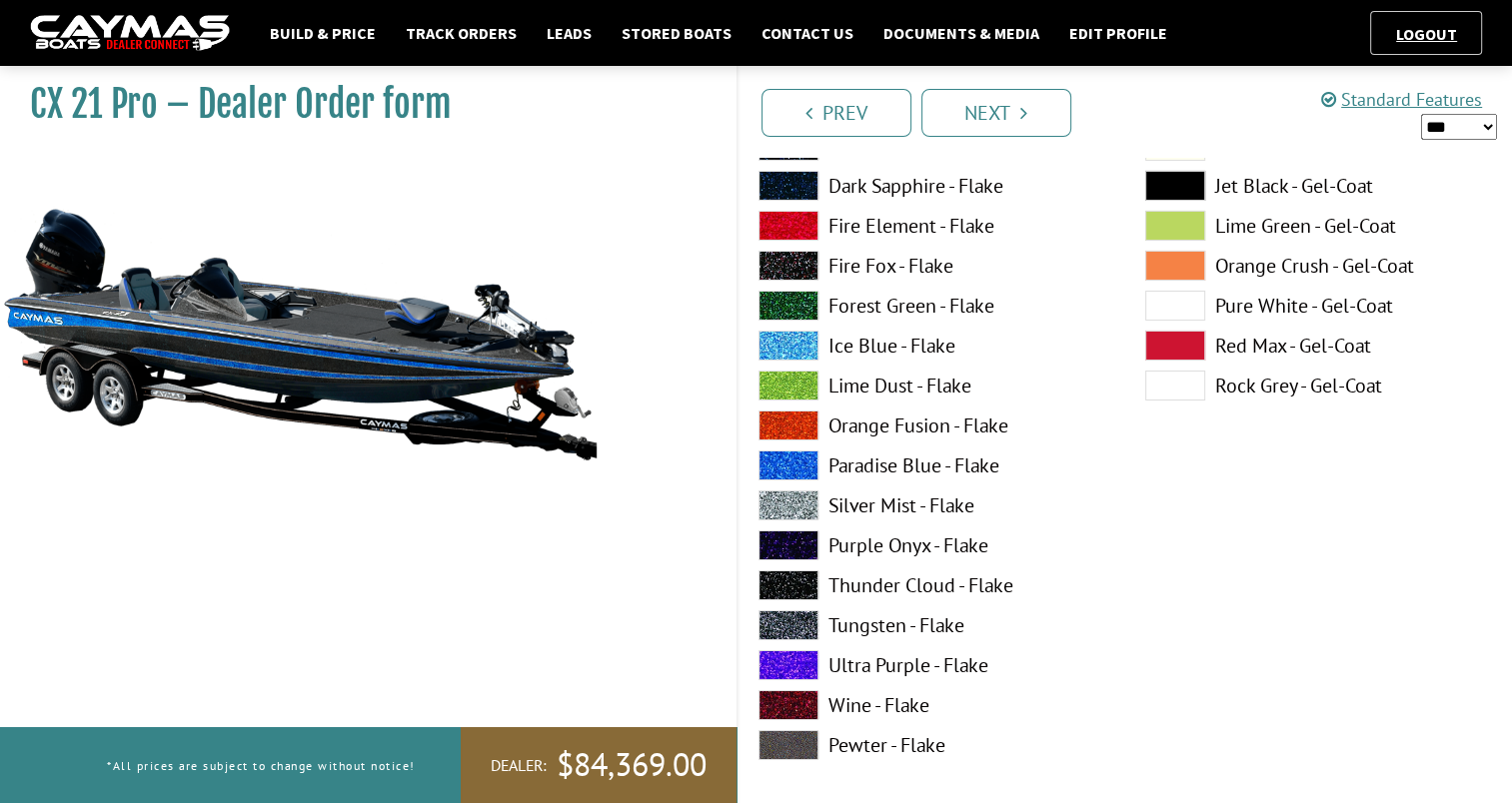 scroll, scrollTop: 6967, scrollLeft: 0, axis: vertical 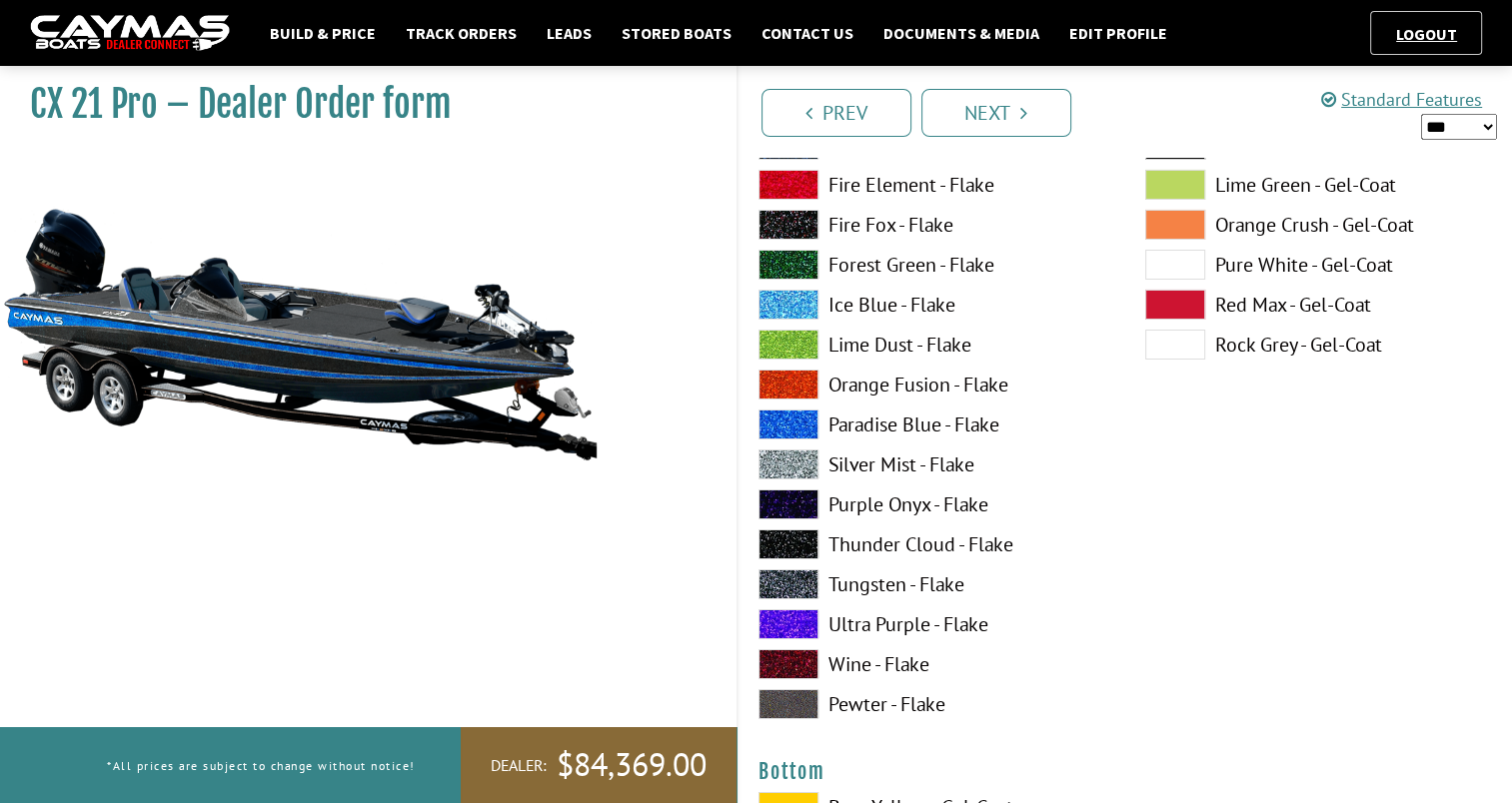 click at bounding box center [788, 544] 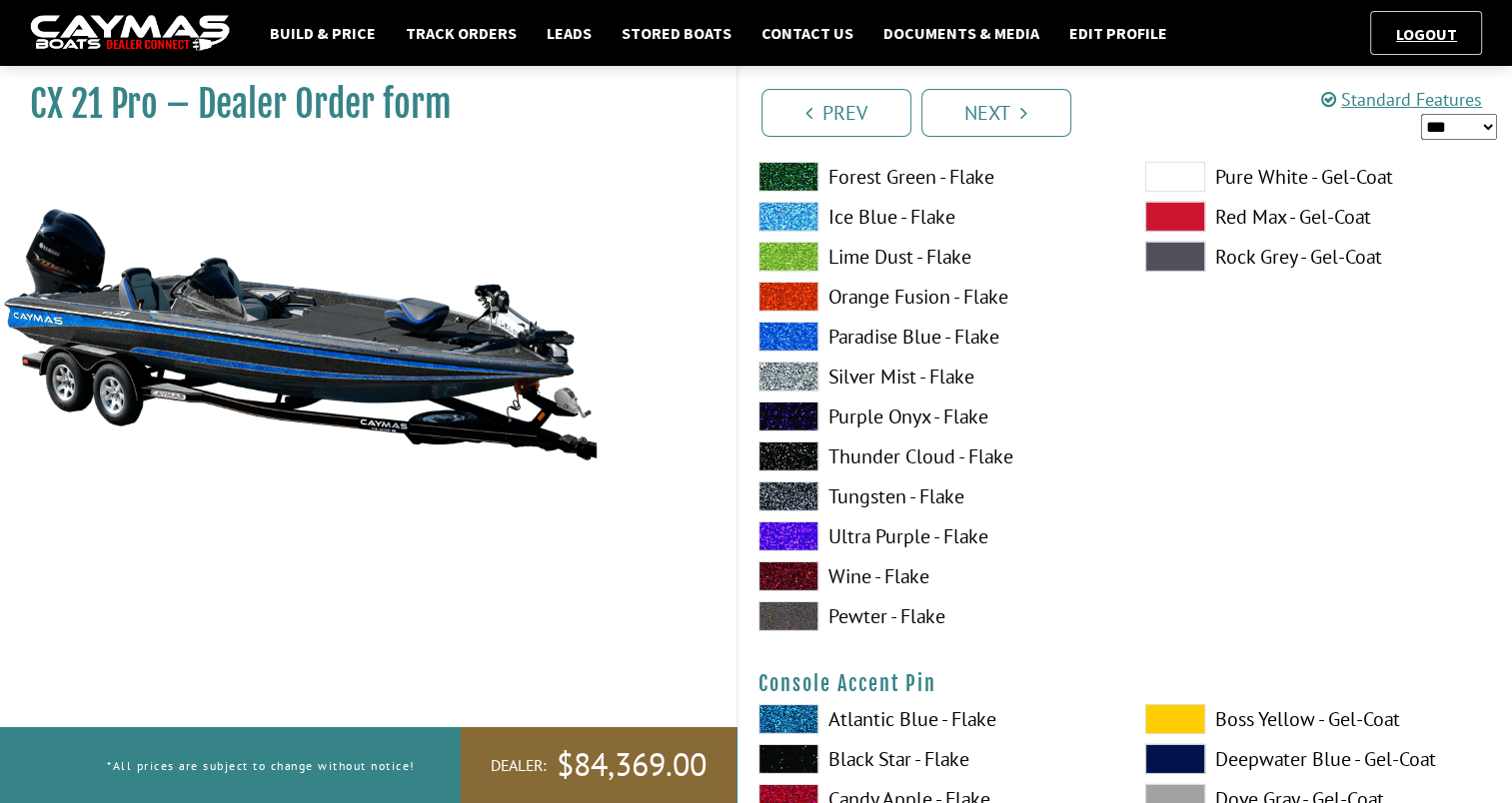 scroll, scrollTop: 6260, scrollLeft: 0, axis: vertical 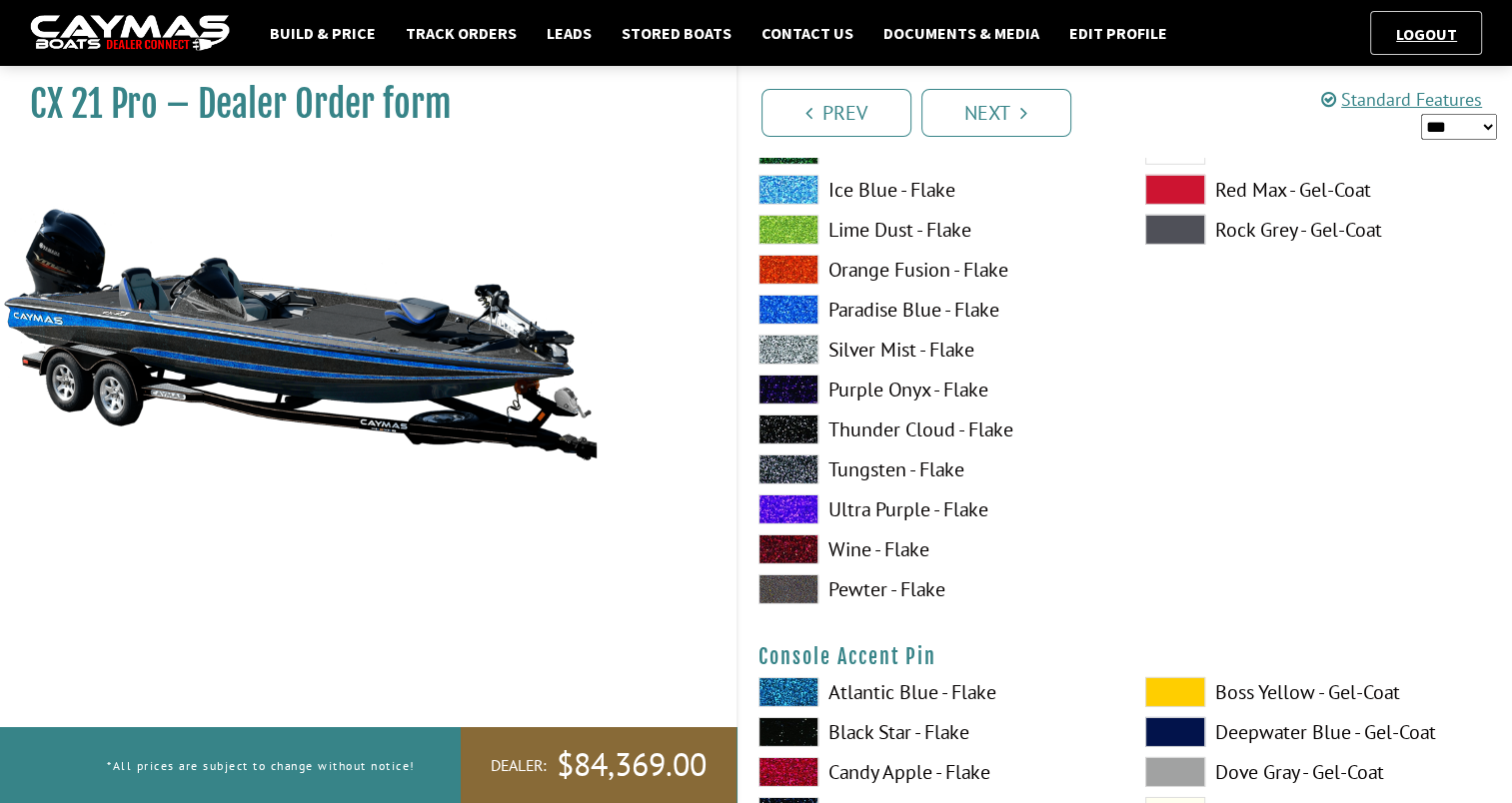 click at bounding box center [788, 429] 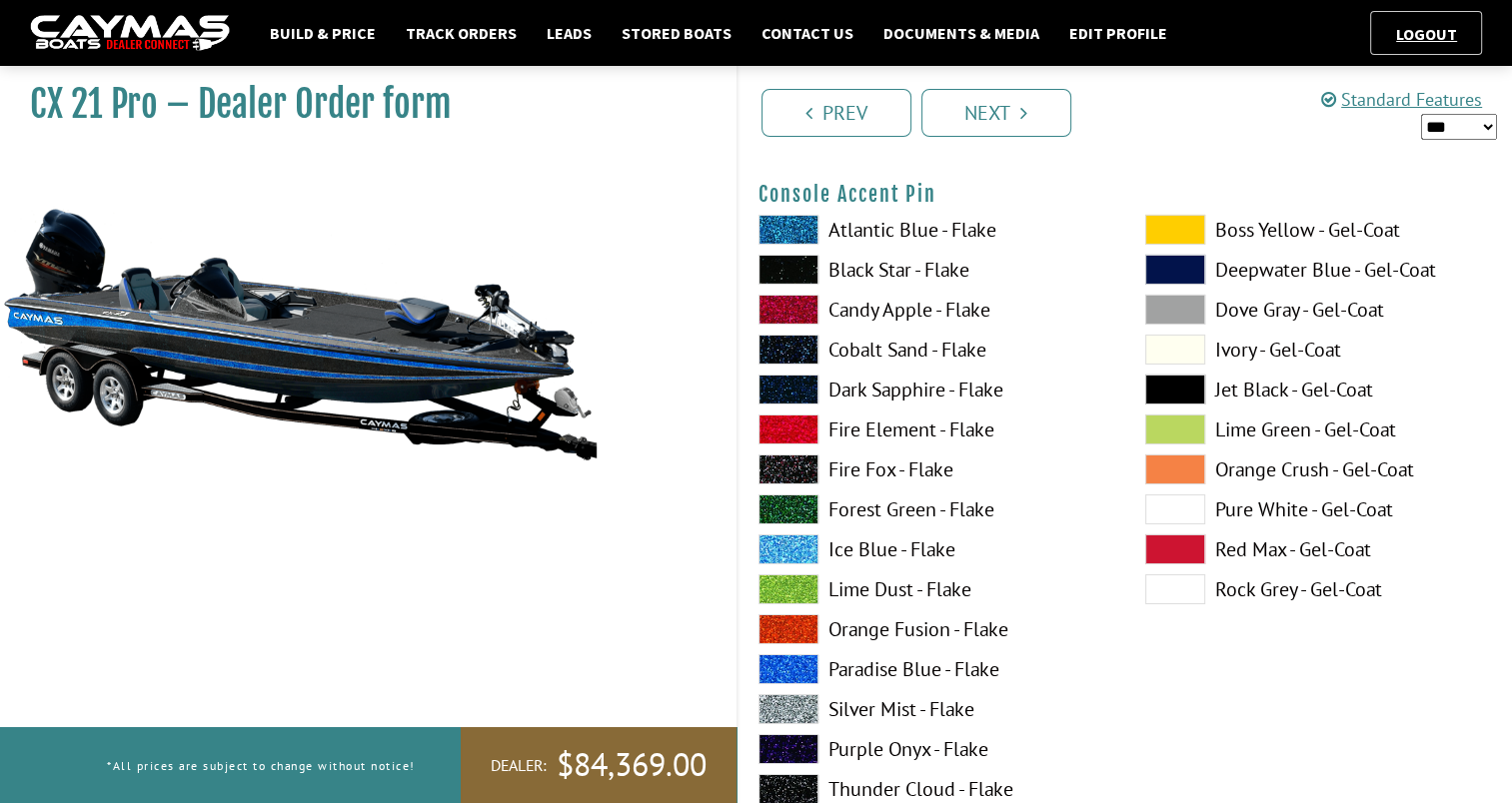 scroll, scrollTop: 6736, scrollLeft: 0, axis: vertical 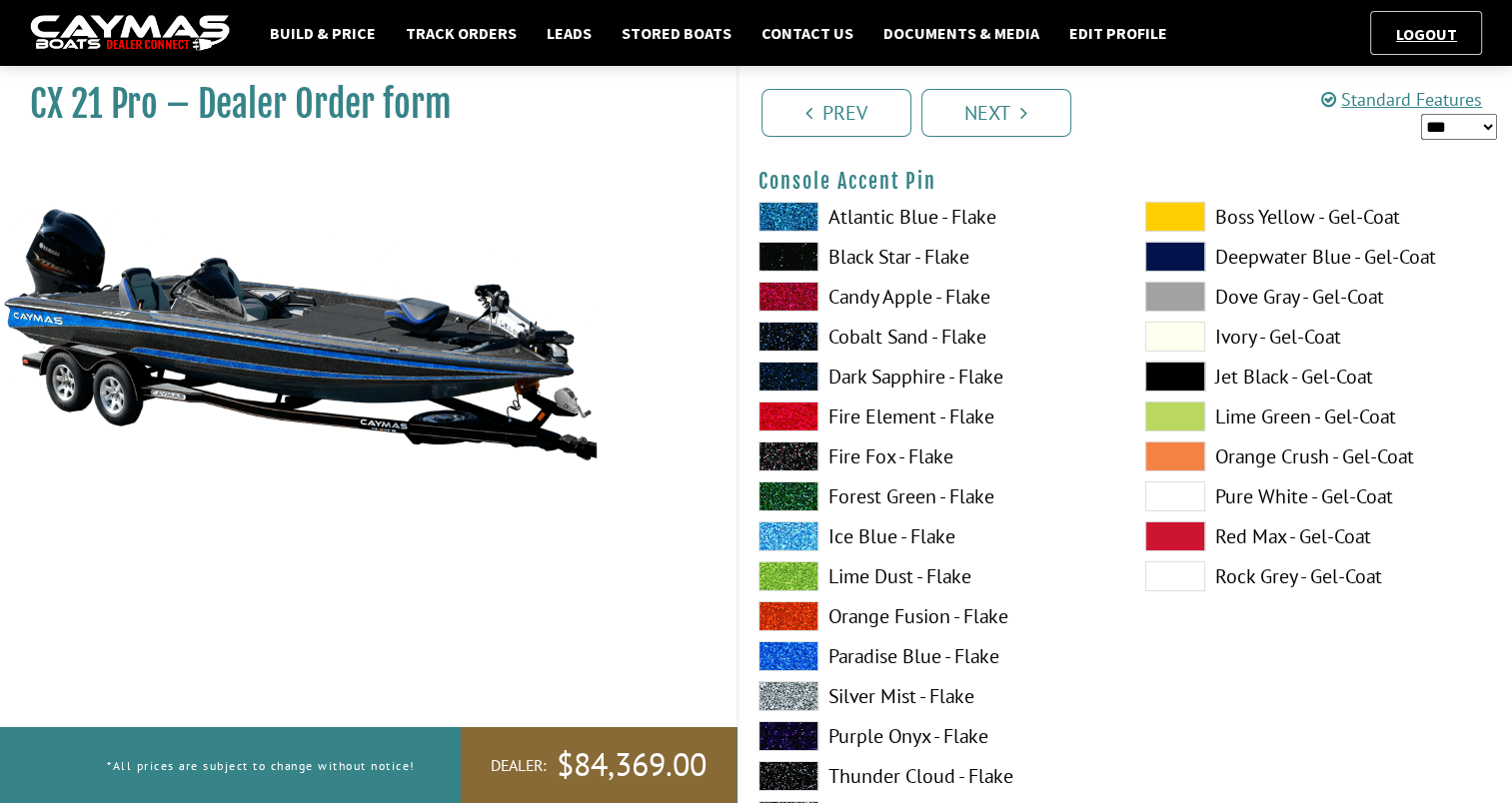 click at bounding box center (788, 656) 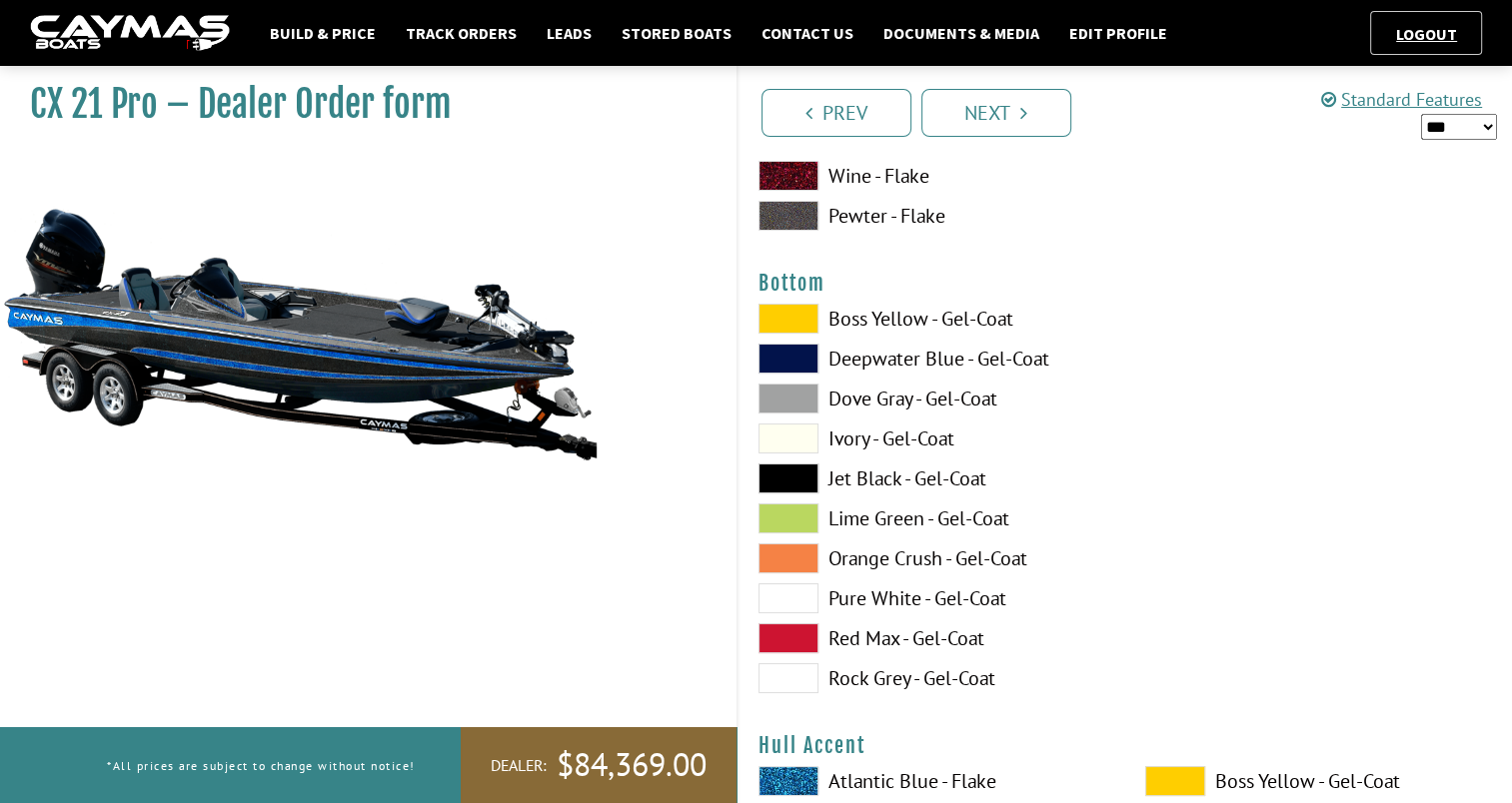 scroll, scrollTop: 7511, scrollLeft: 0, axis: vertical 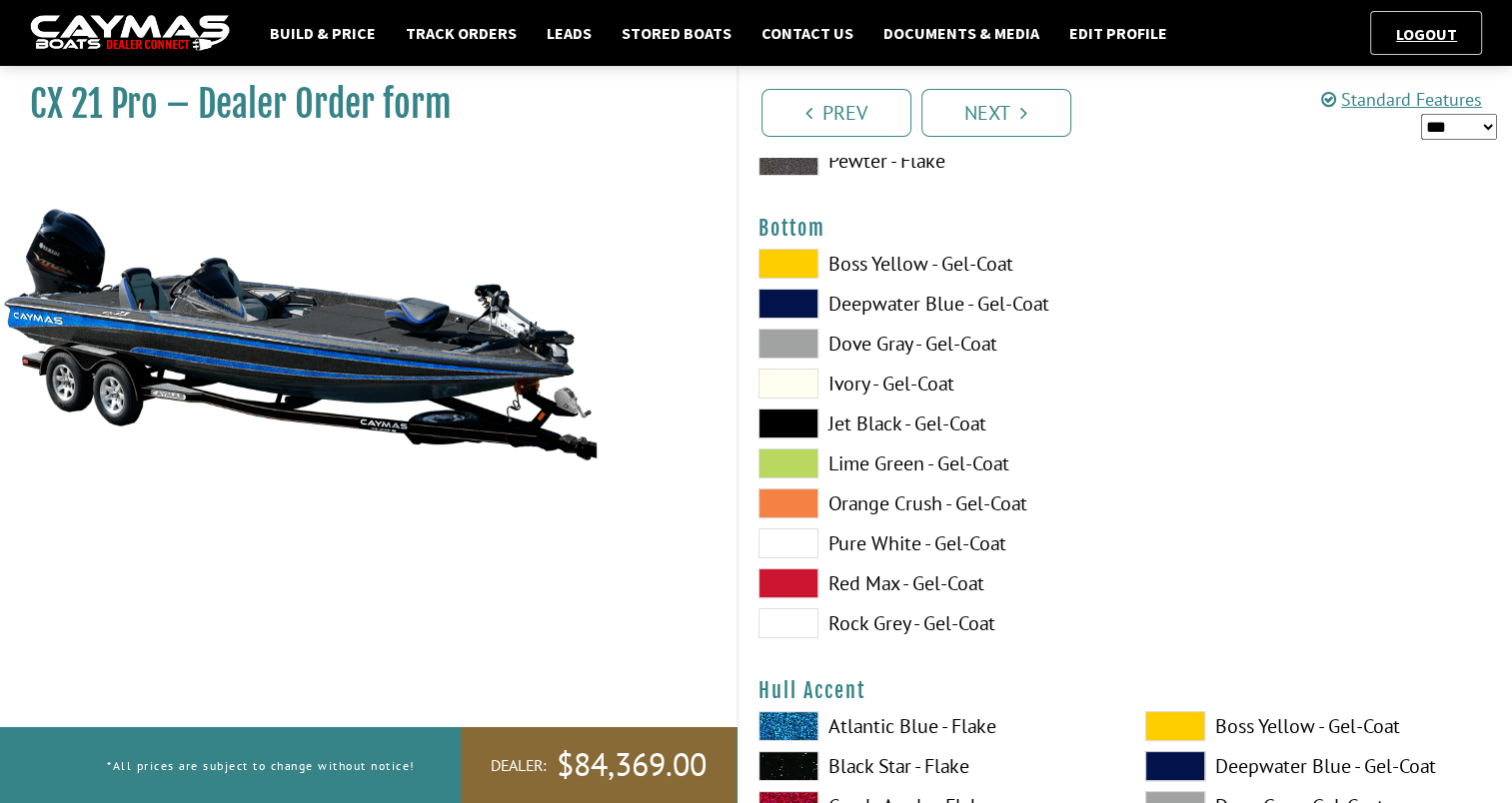 click at bounding box center (788, 423) 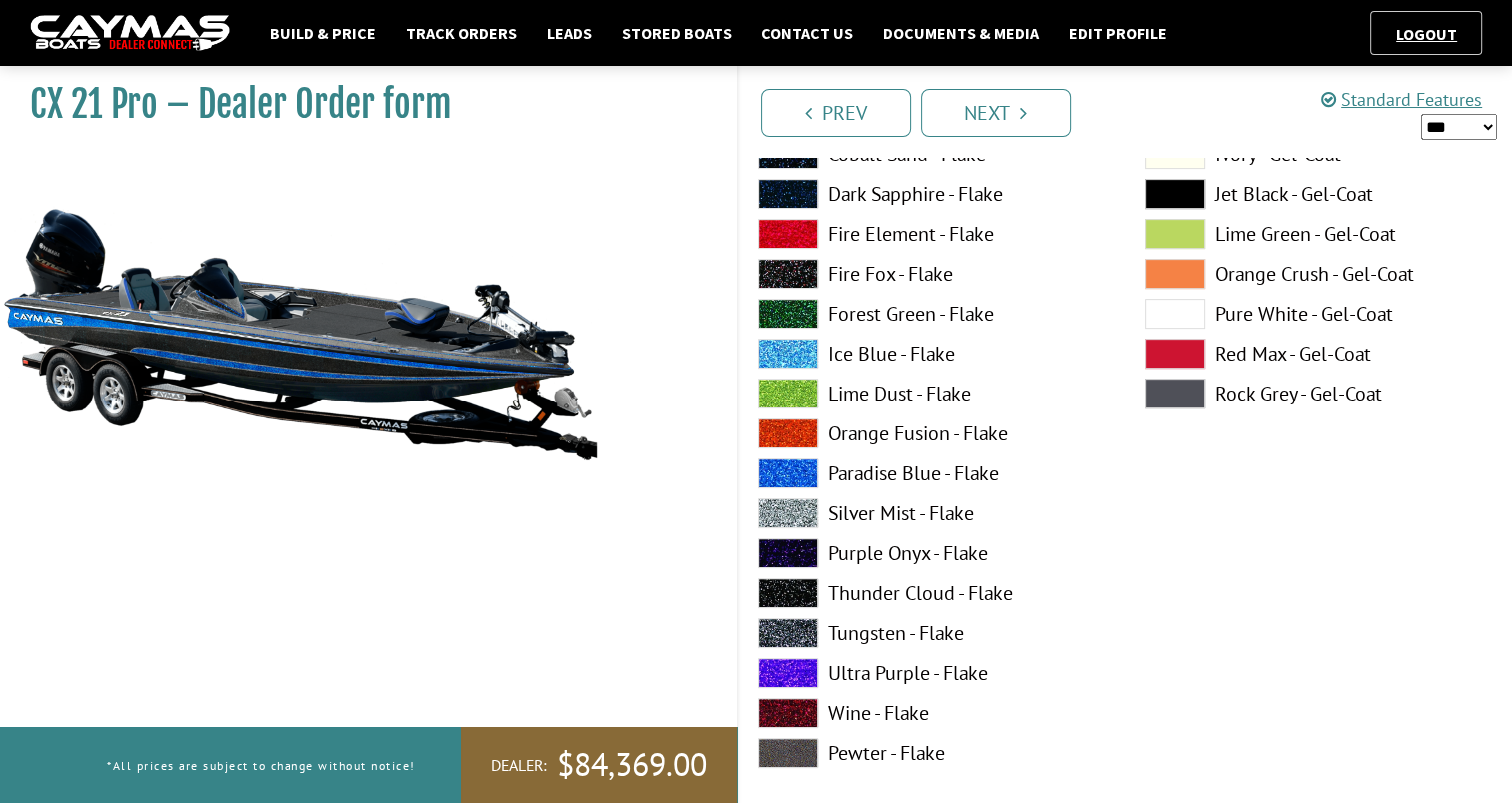 scroll, scrollTop: 8217, scrollLeft: 0, axis: vertical 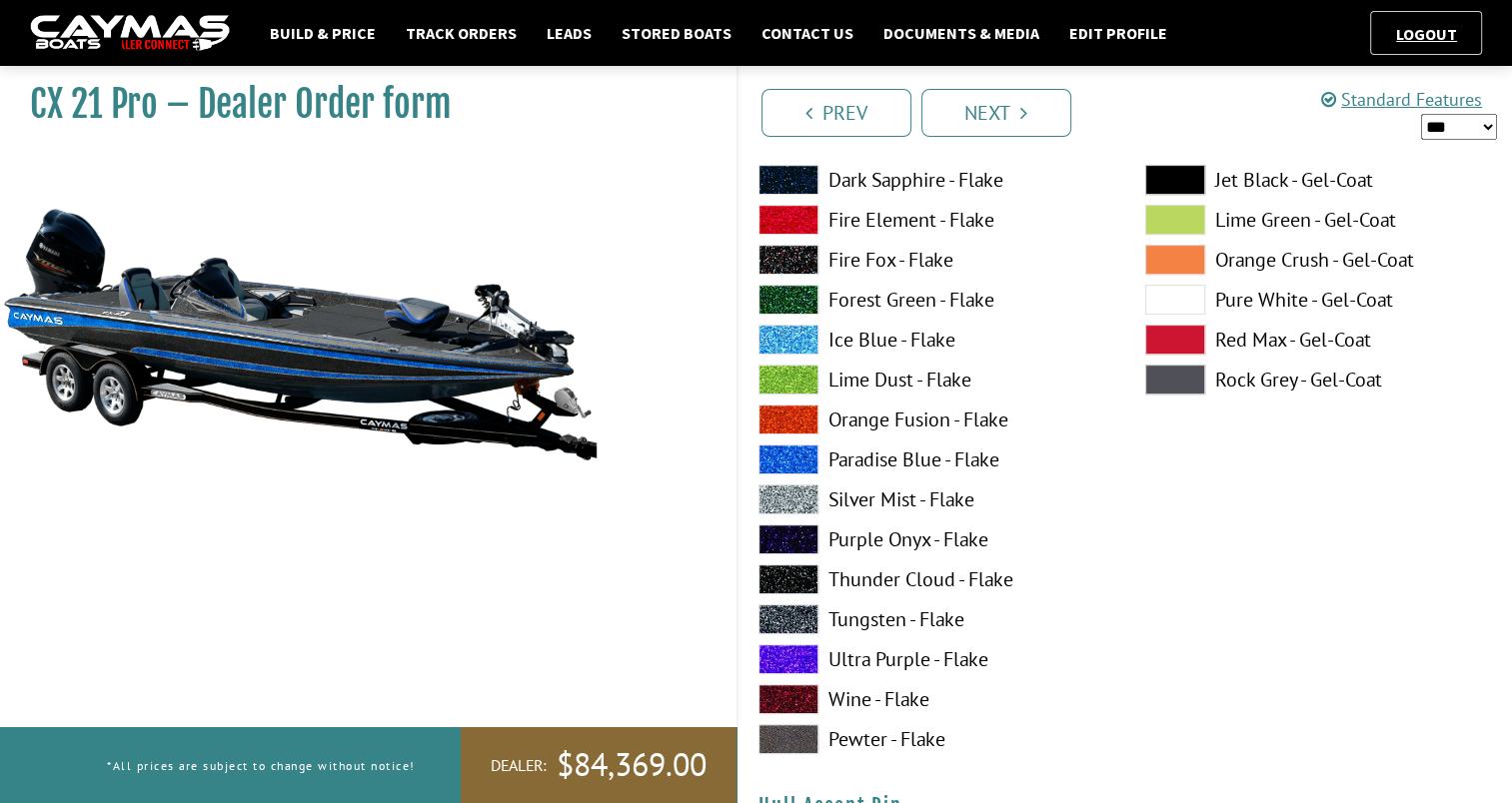 click at bounding box center [788, 619] 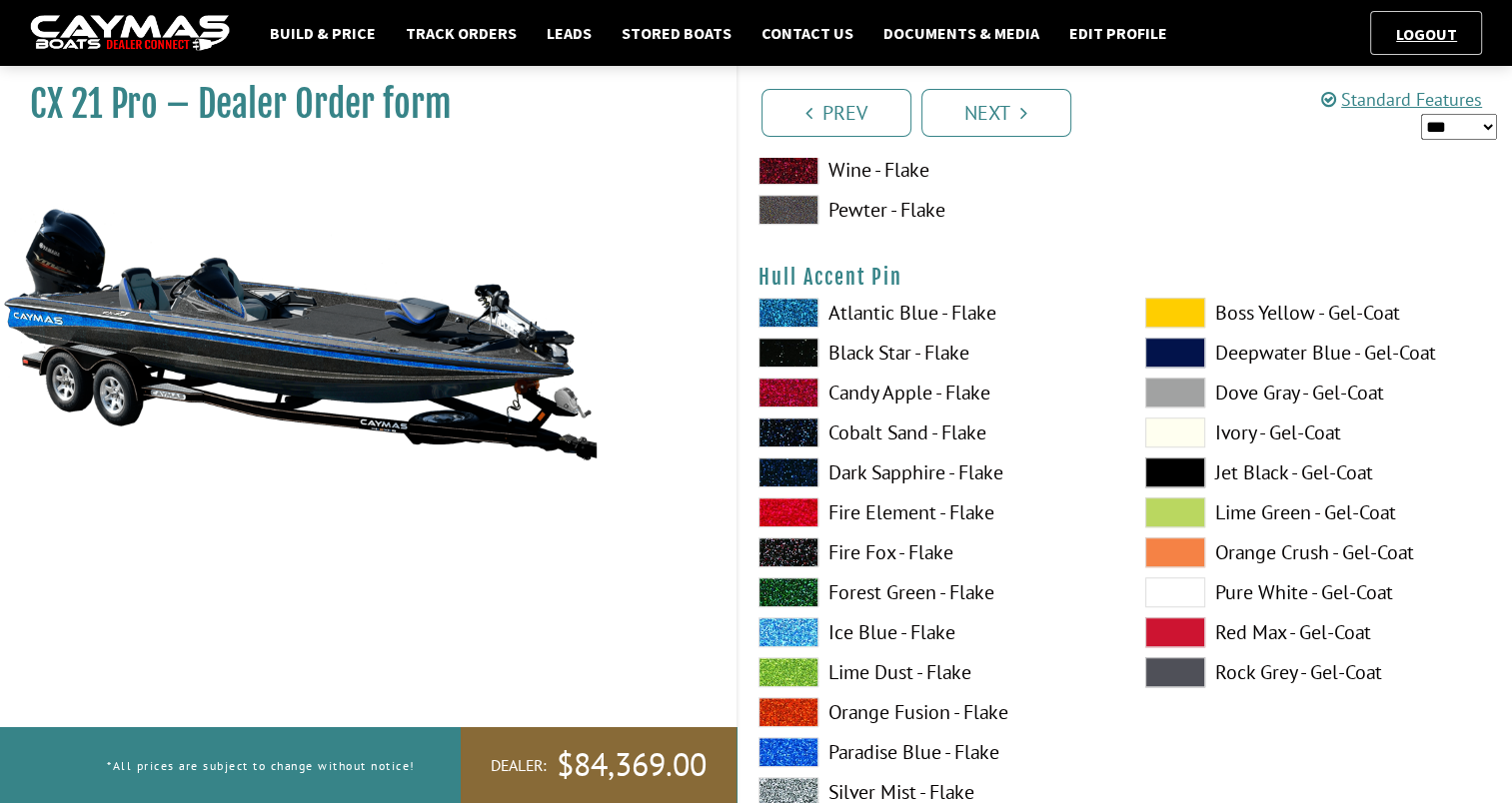 scroll, scrollTop: 8787, scrollLeft: 0, axis: vertical 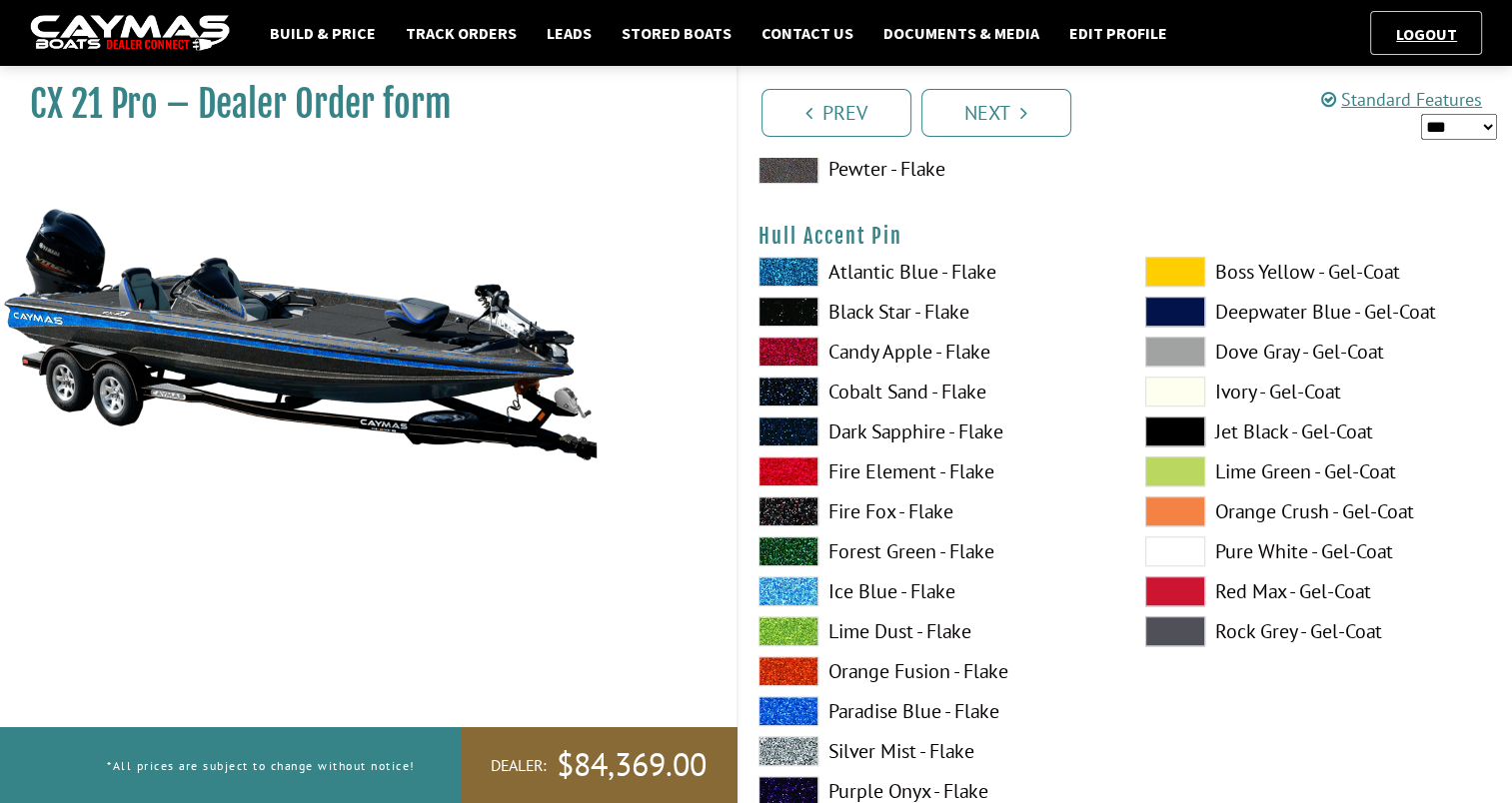 click at bounding box center (788, 711) 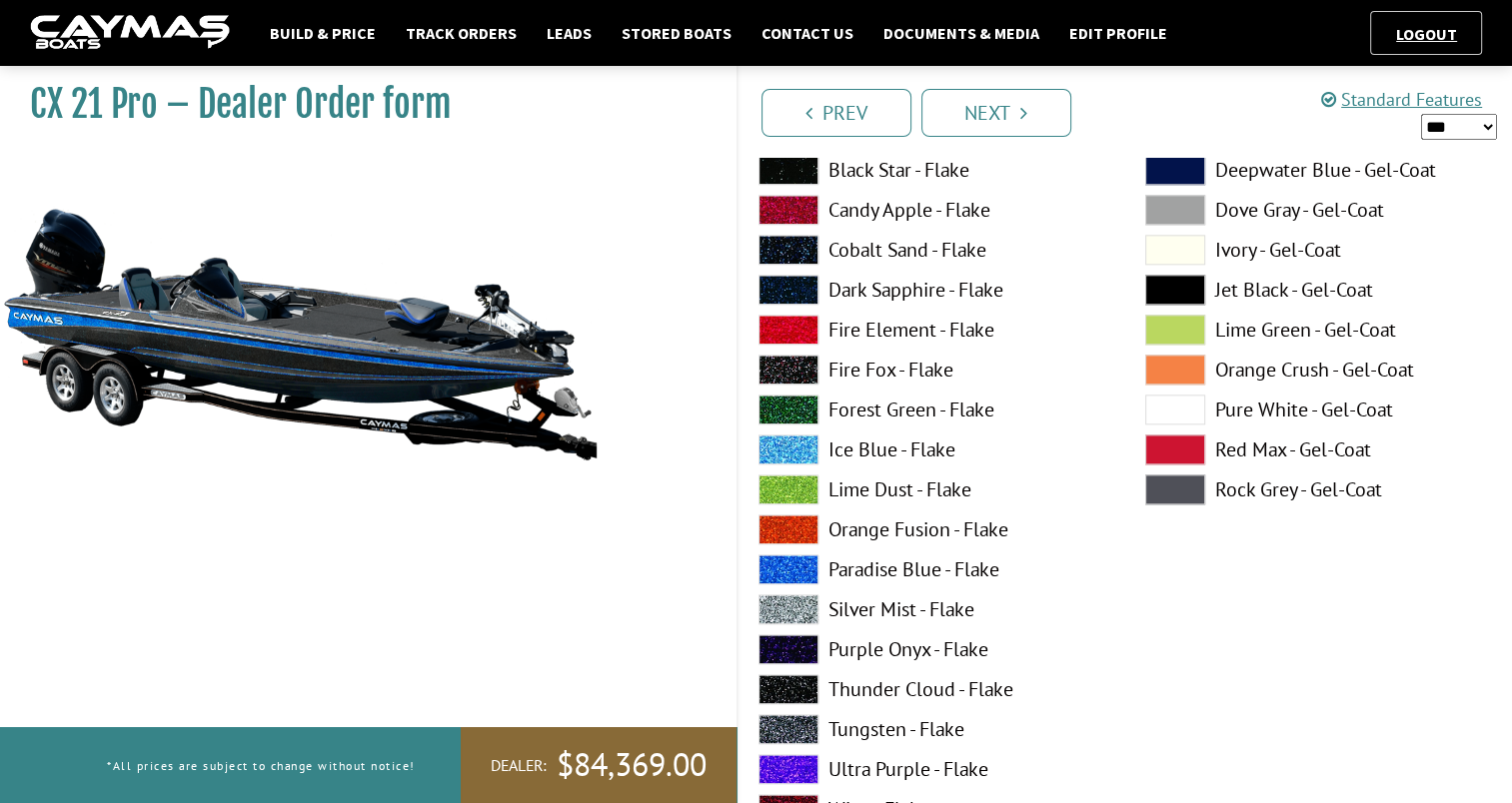 scroll, scrollTop: 9832, scrollLeft: 0, axis: vertical 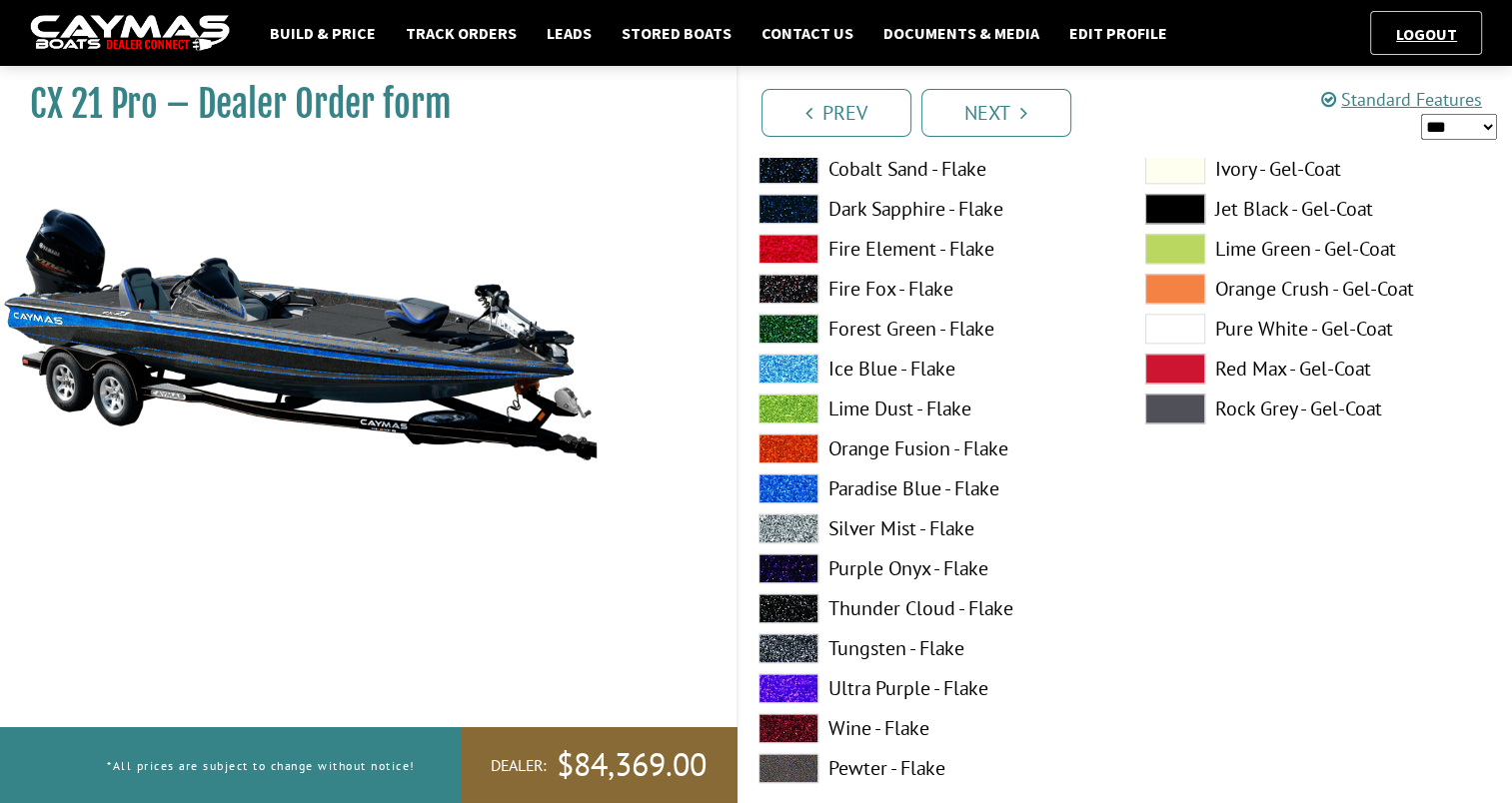 click at bounding box center (788, 648) 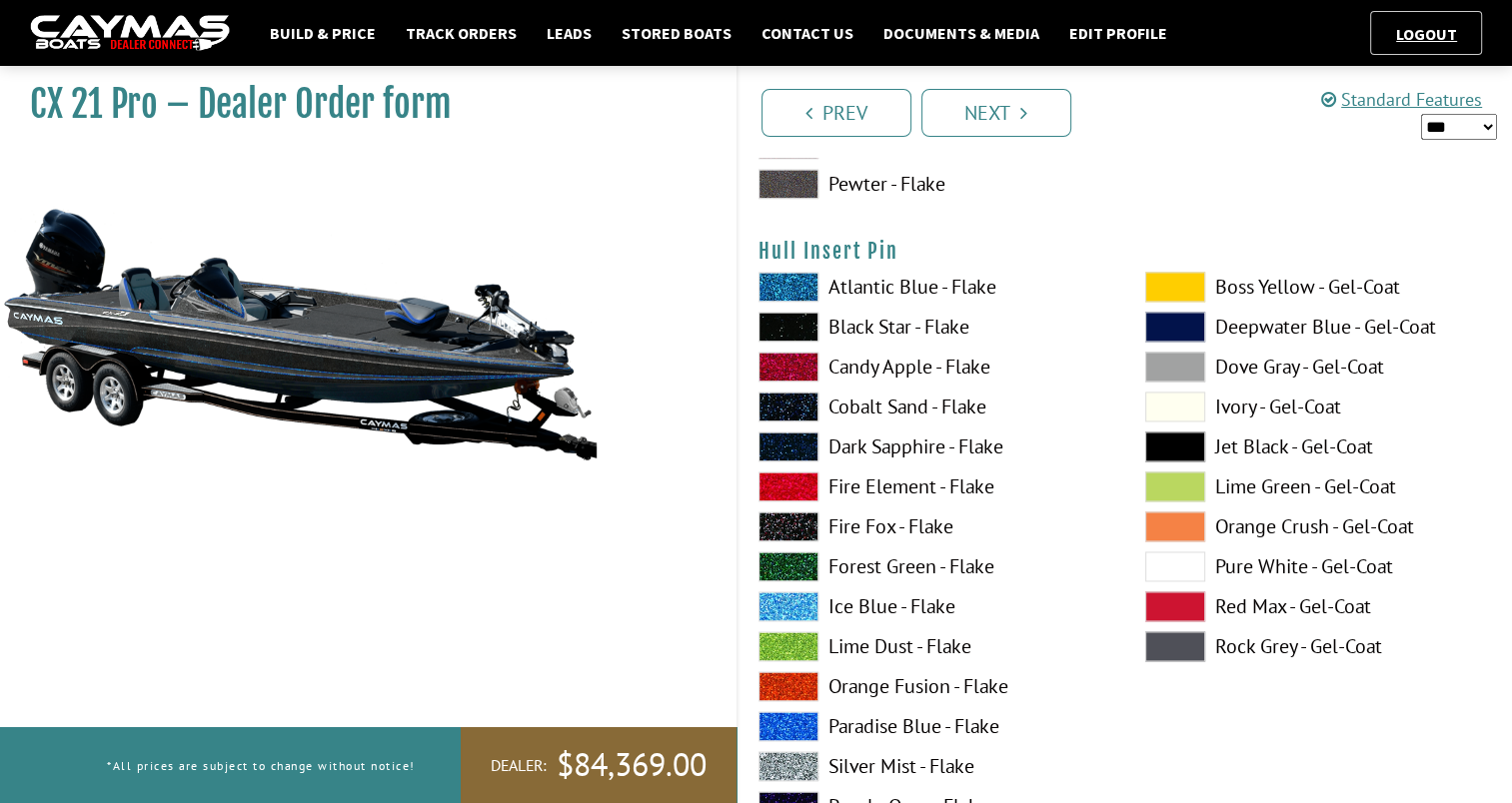 scroll, scrollTop: 10498, scrollLeft: 0, axis: vertical 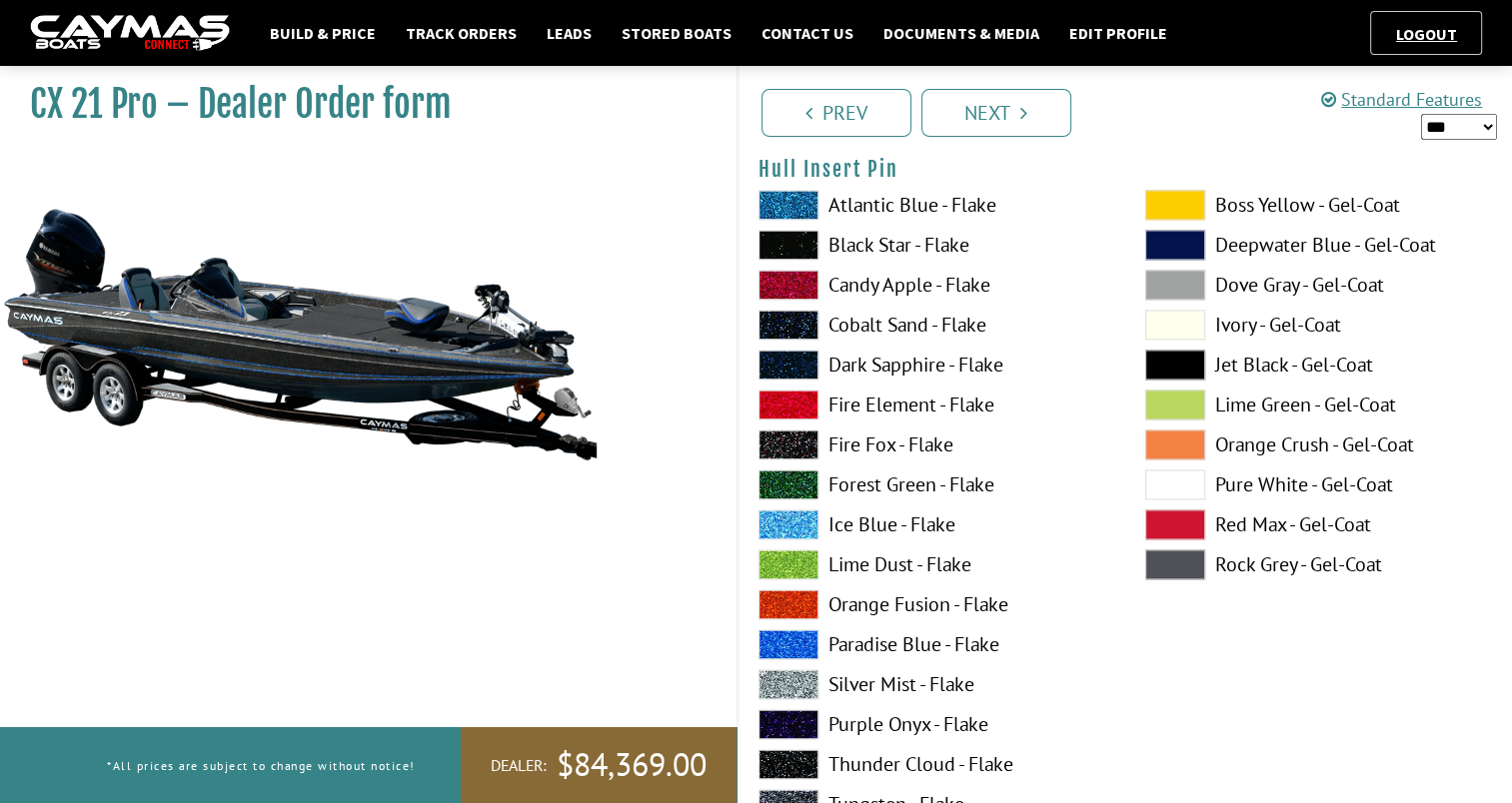 click at bounding box center (788, 644) 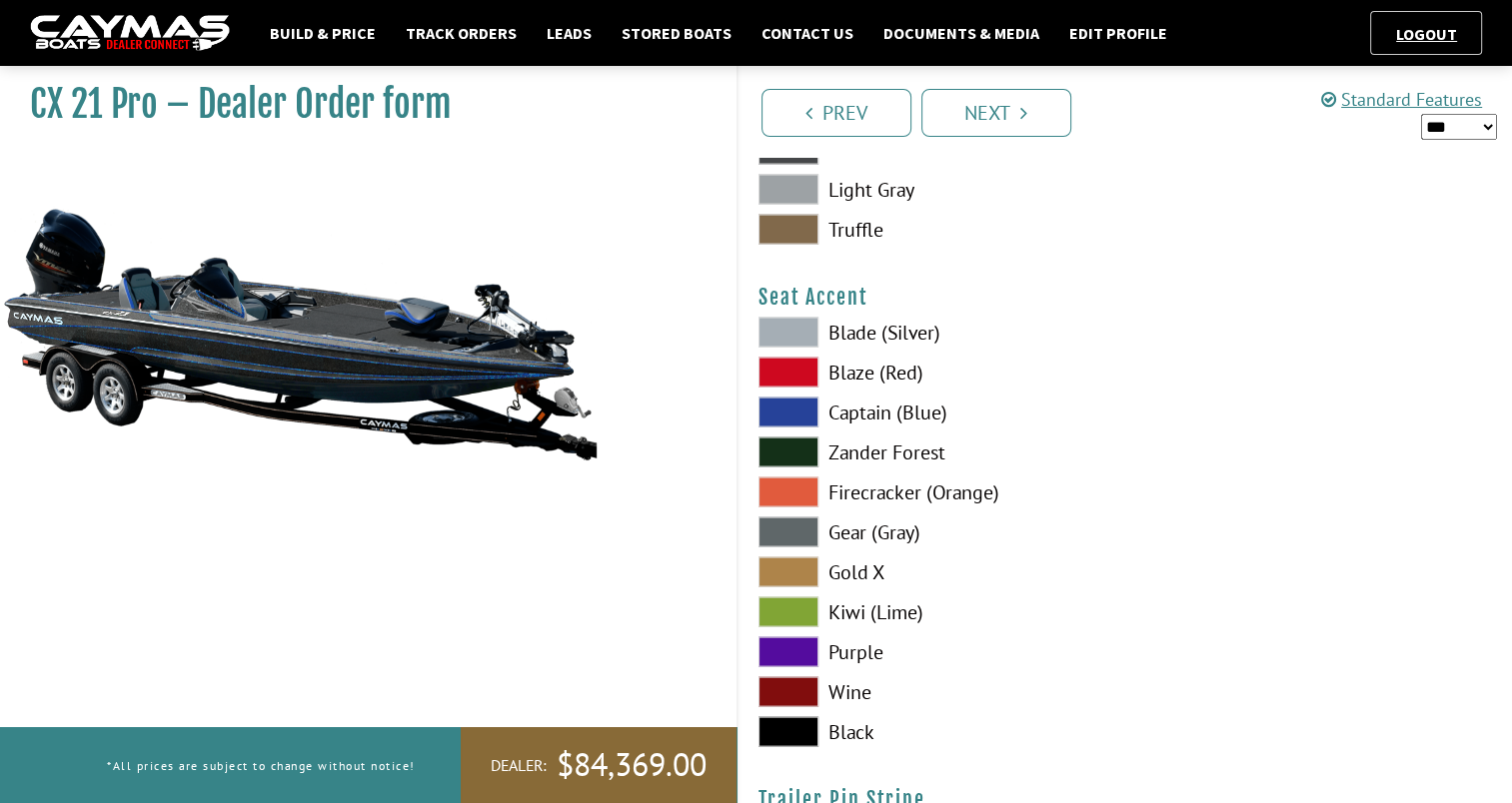 scroll, scrollTop: 11571, scrollLeft: 0, axis: vertical 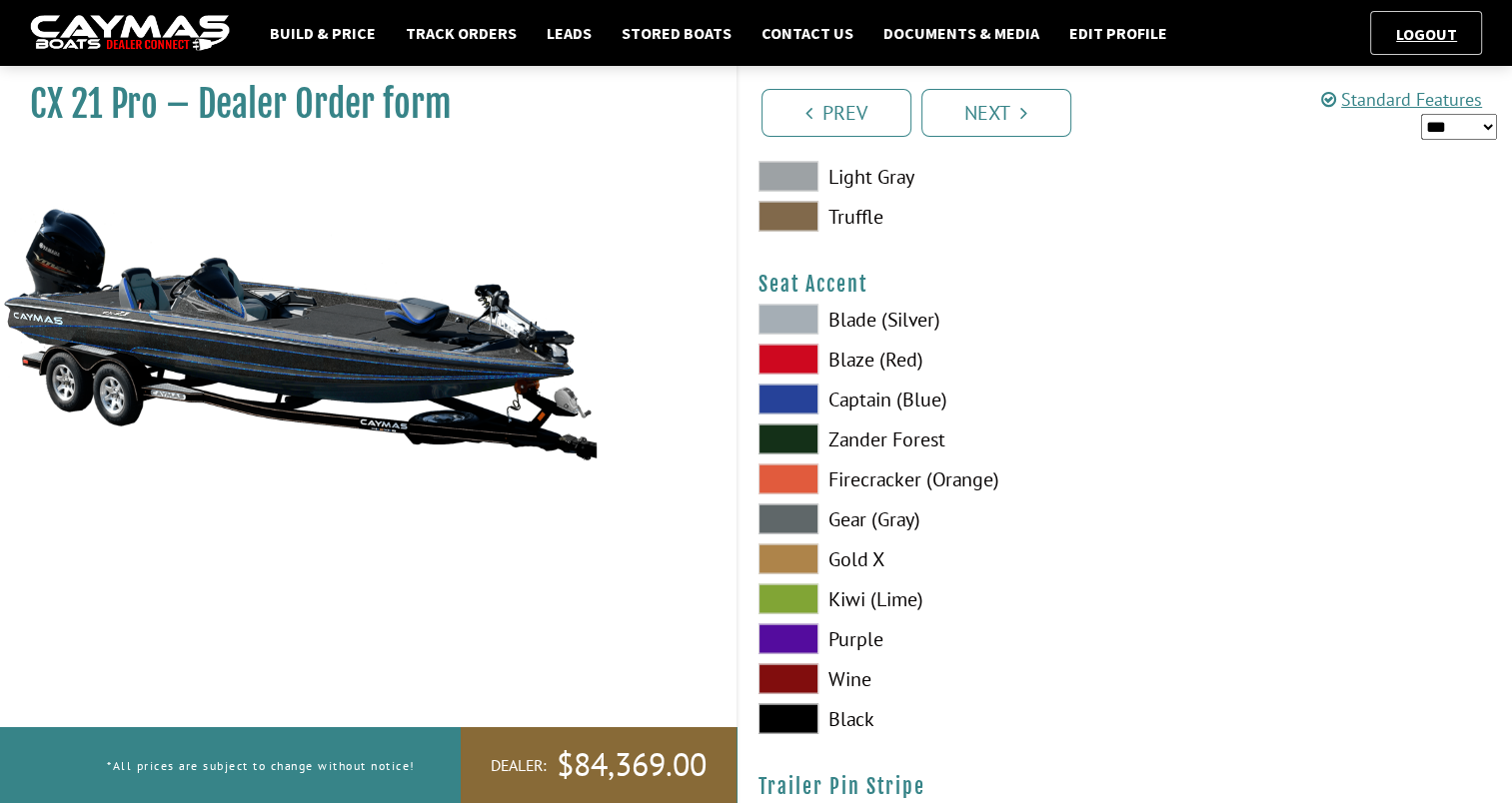 click at bounding box center [788, 400] 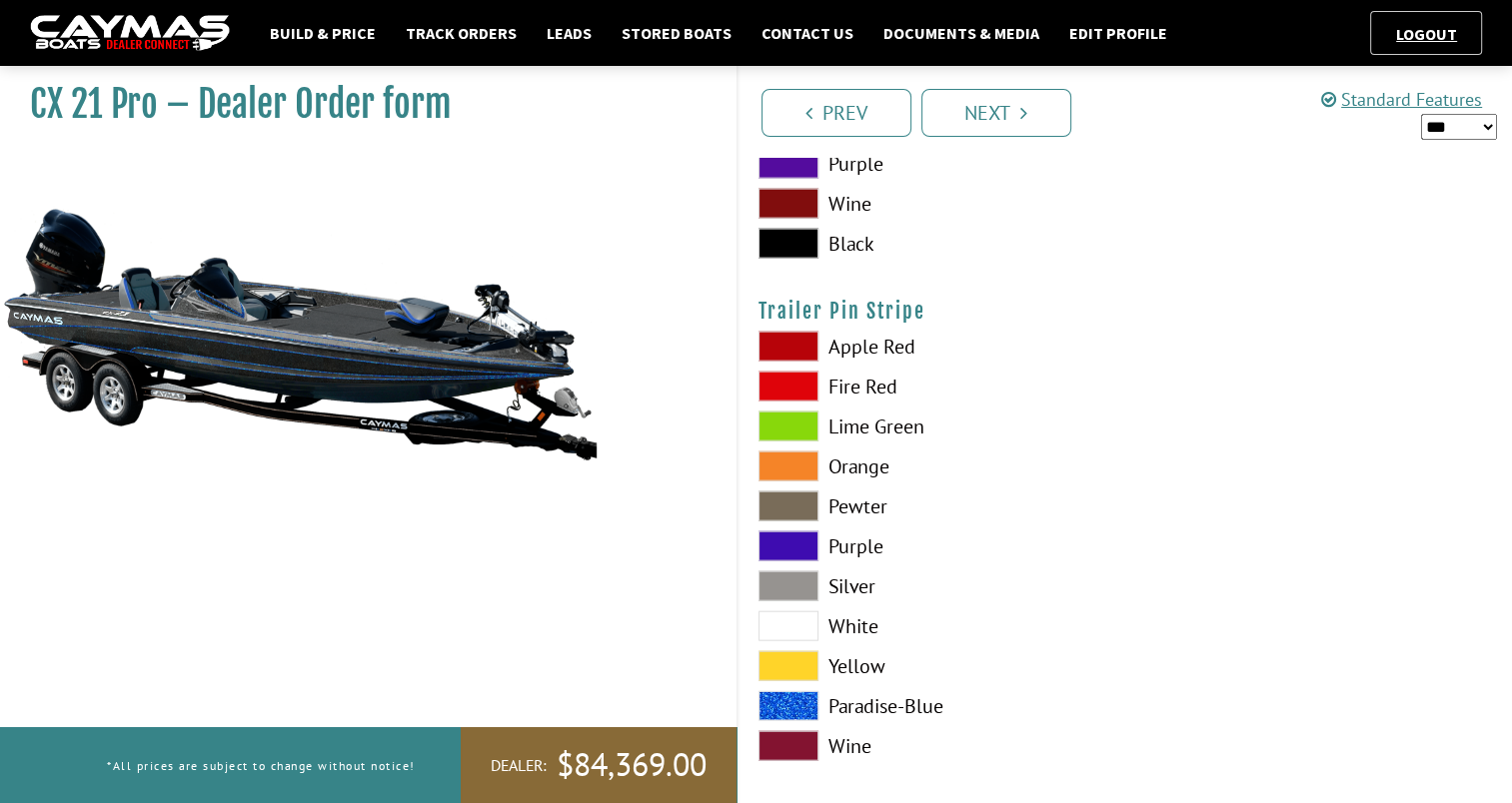 scroll, scrollTop: 12060, scrollLeft: 0, axis: vertical 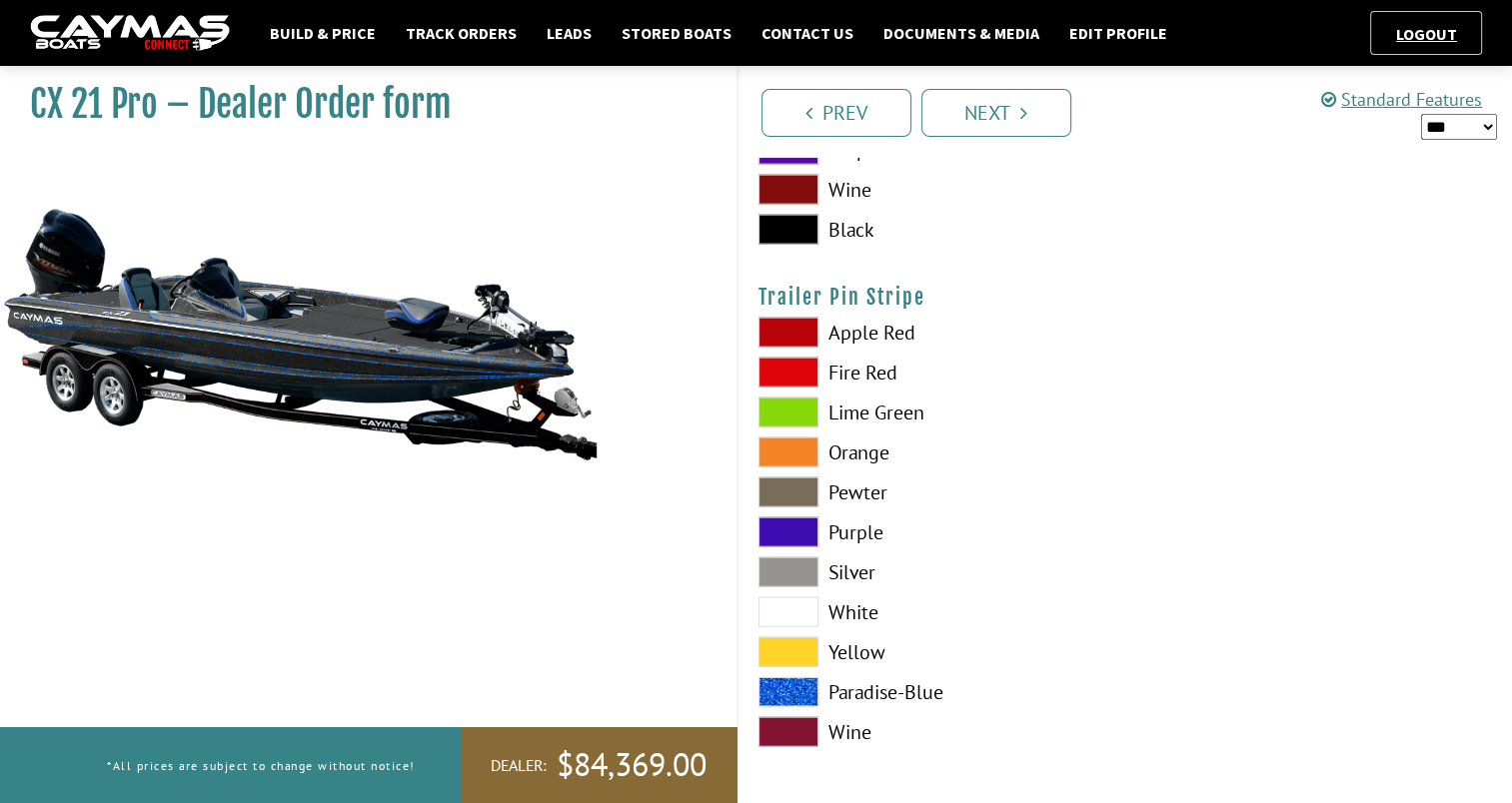 click at bounding box center (788, 692) 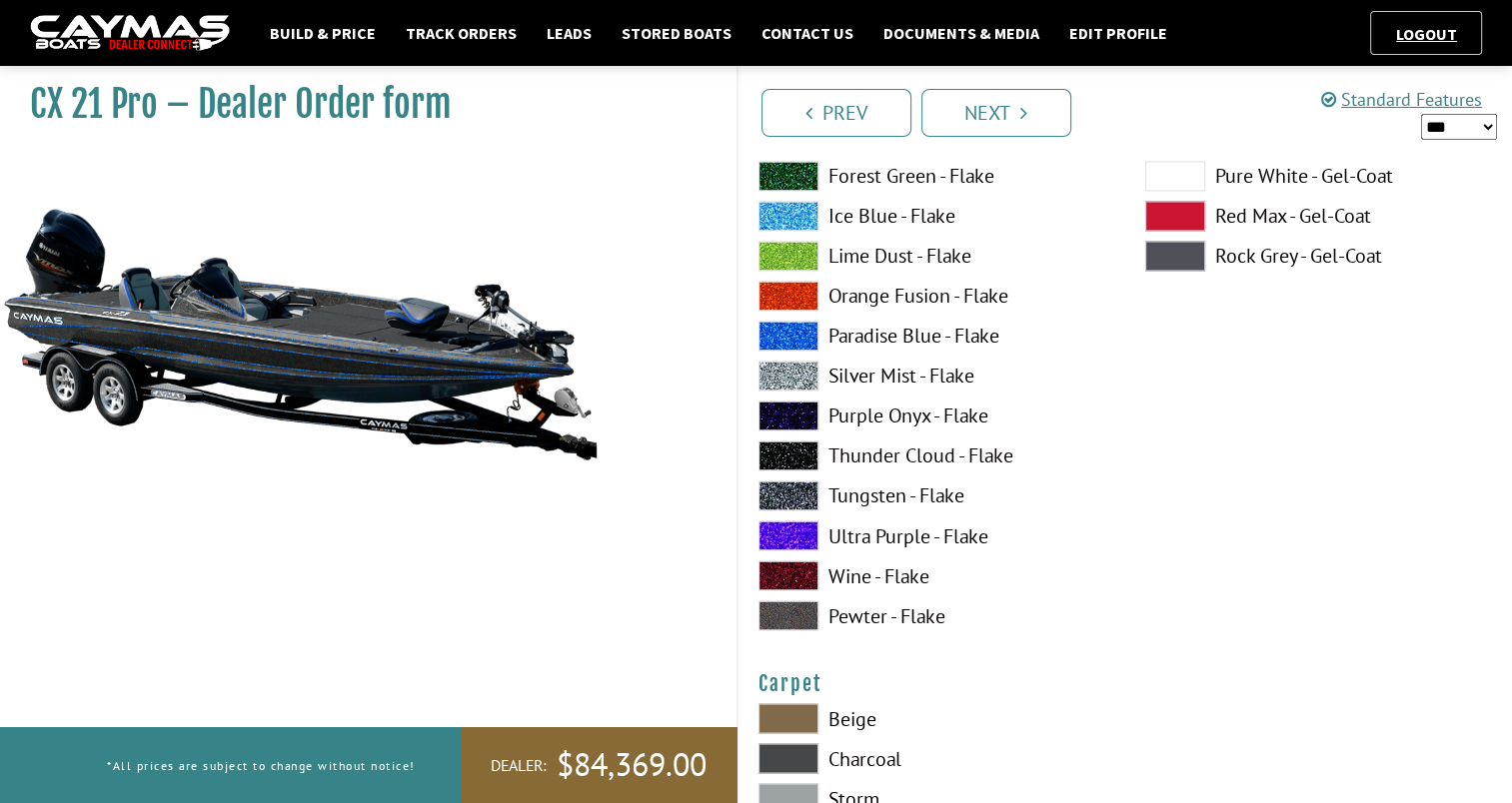 scroll, scrollTop: 10806, scrollLeft: 0, axis: vertical 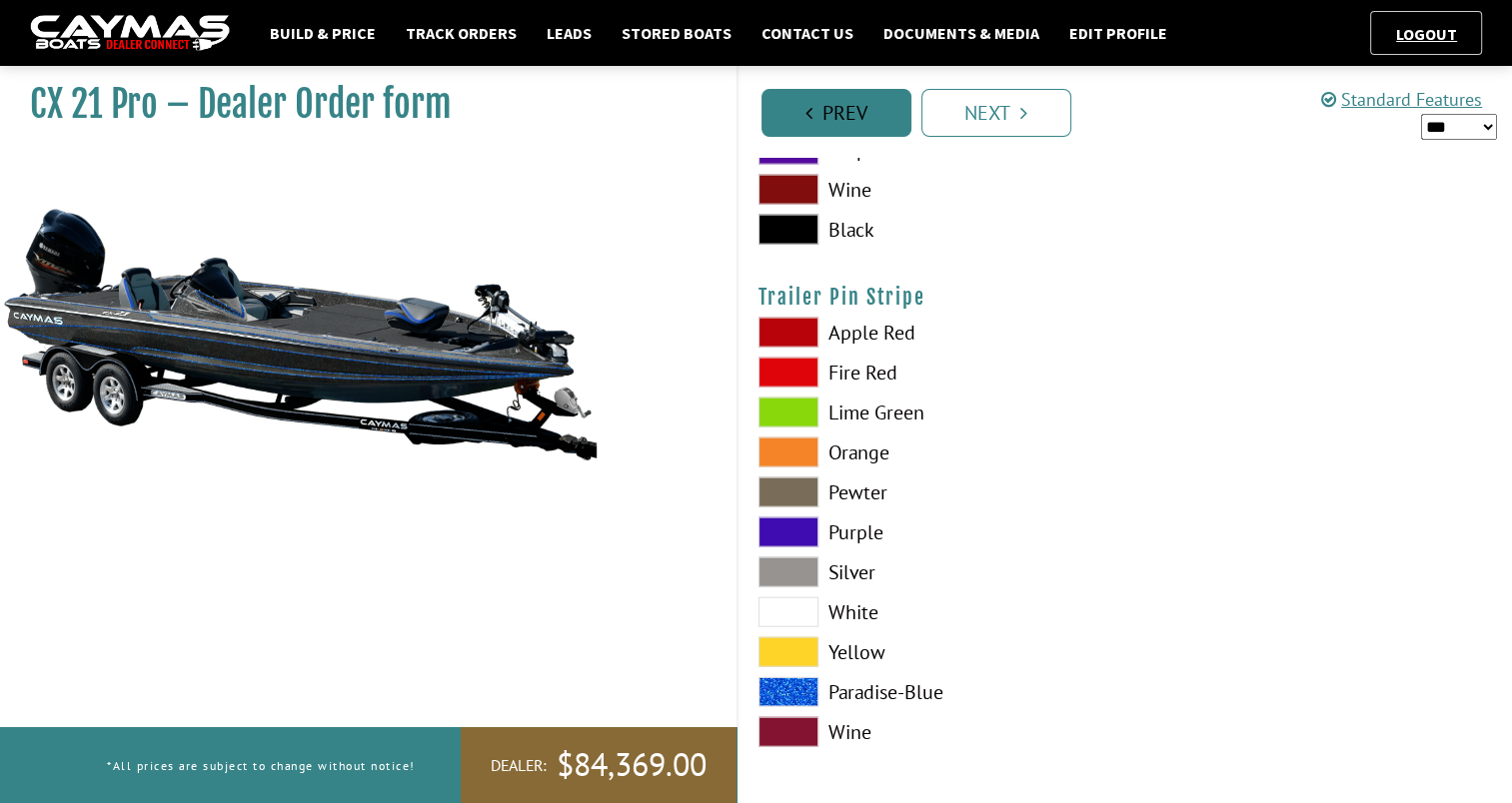 click on "Prev" at bounding box center (836, 113) 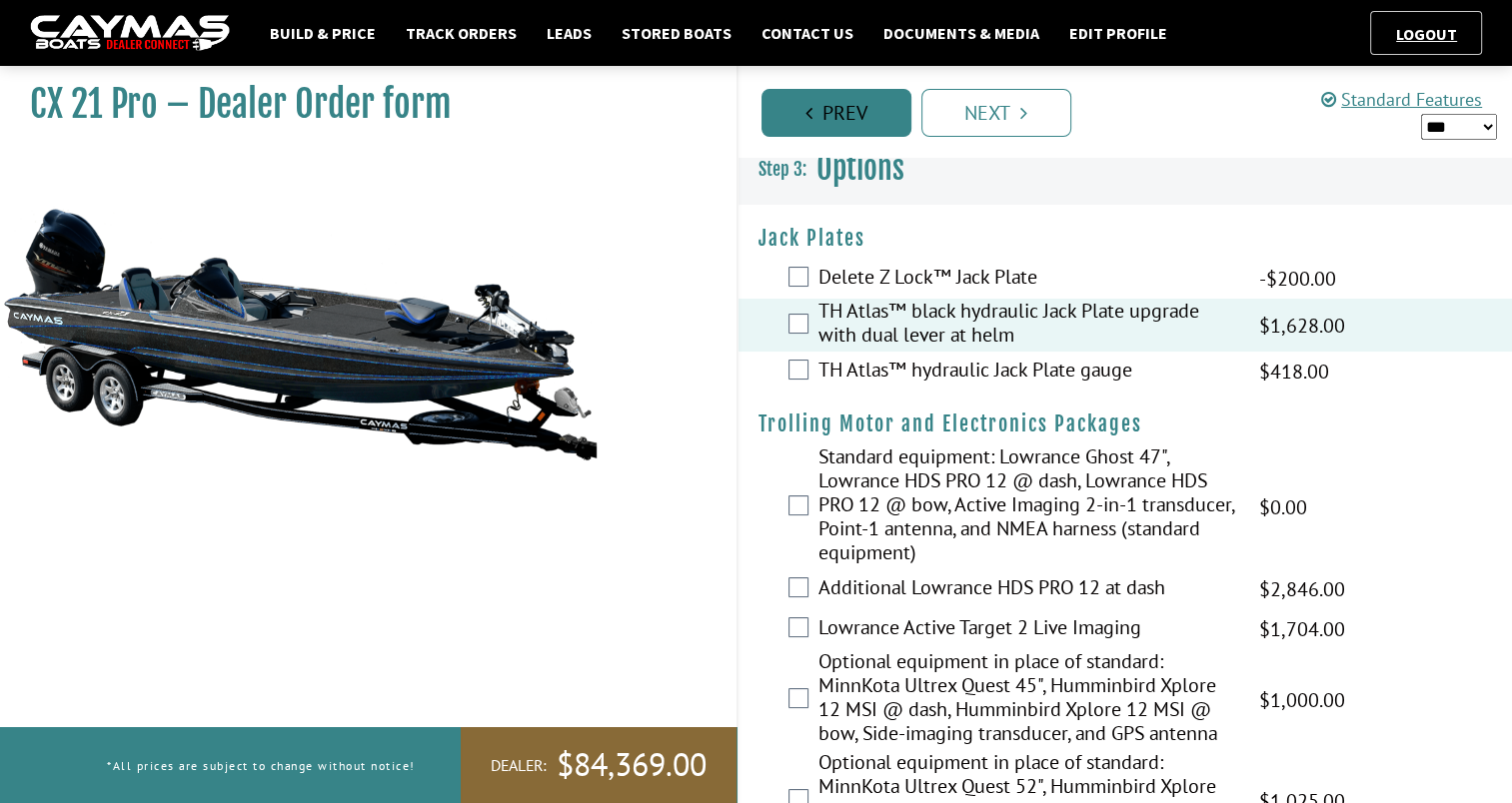scroll, scrollTop: 0, scrollLeft: 0, axis: both 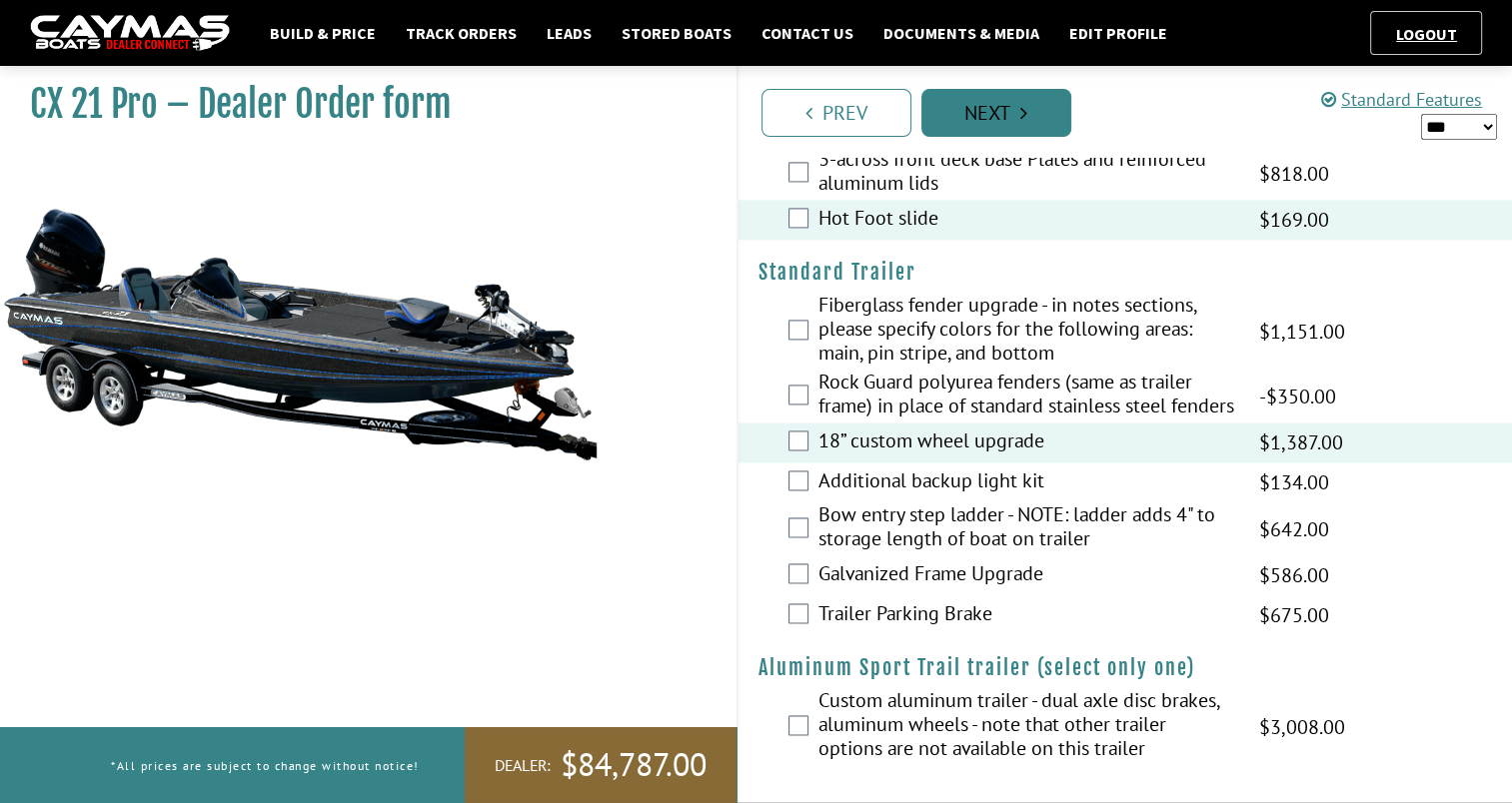 click on "Next" at bounding box center (996, 113) 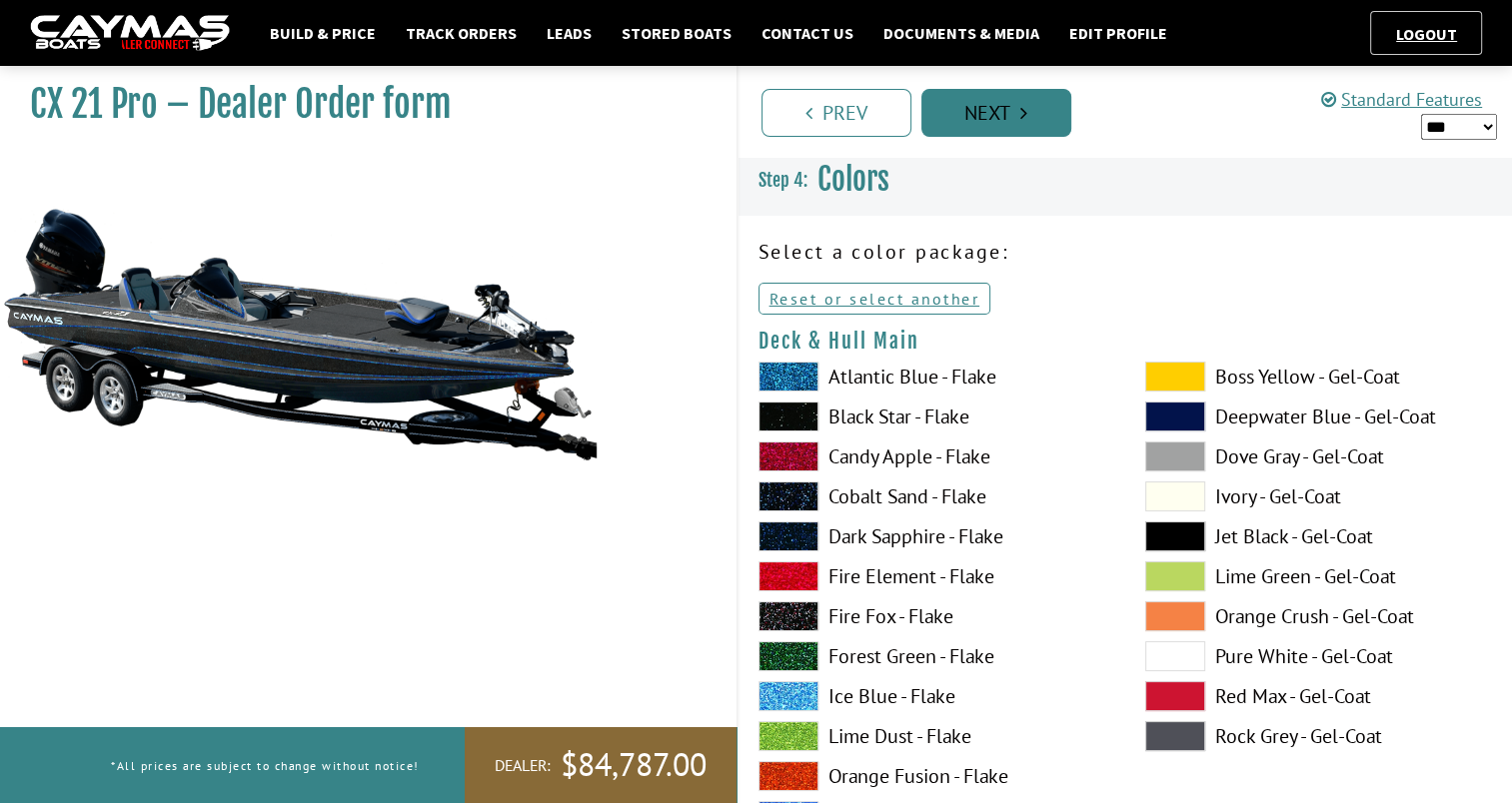 click on "Next" at bounding box center [996, 113] 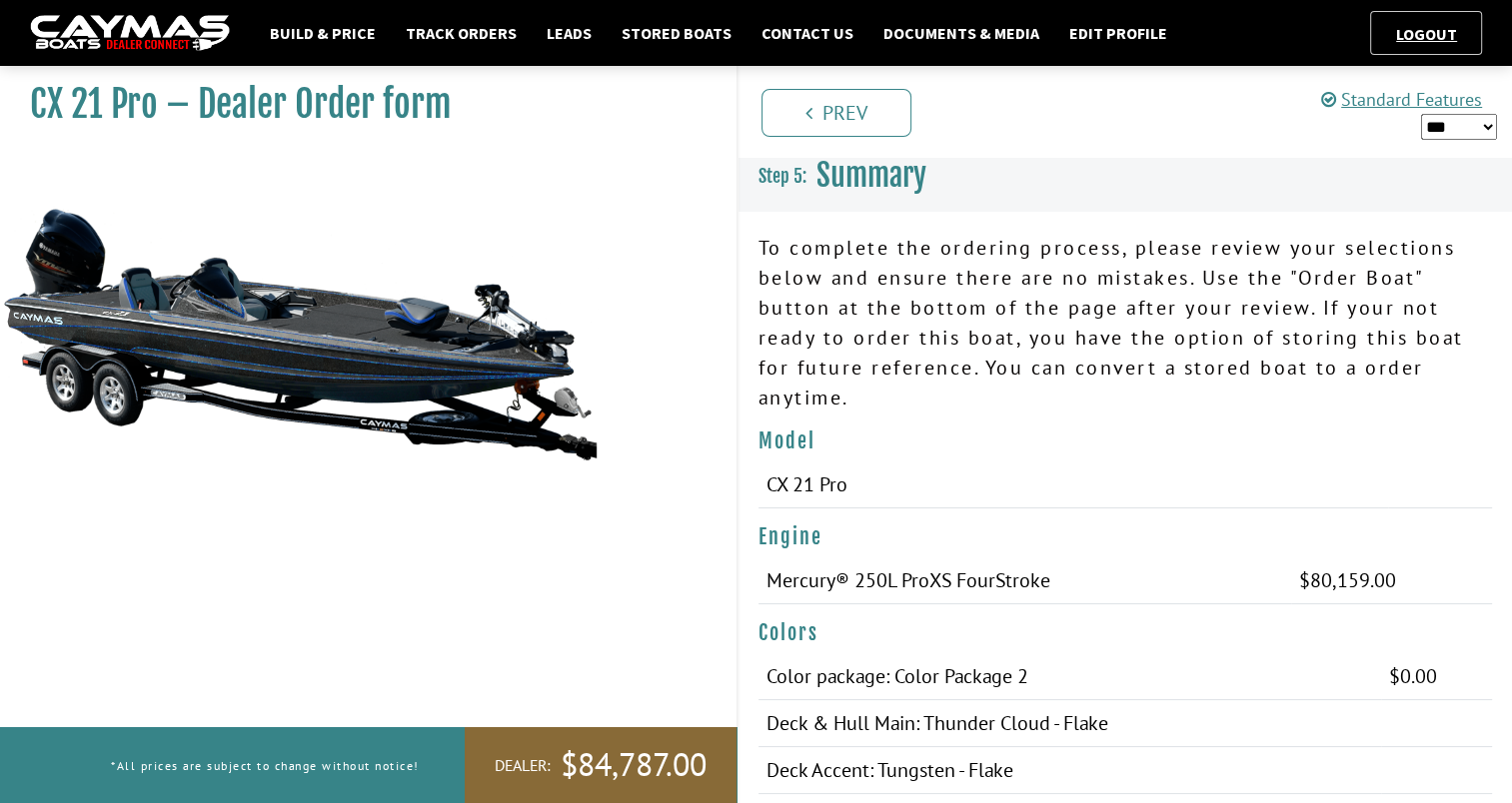 scroll, scrollTop: 0, scrollLeft: 0, axis: both 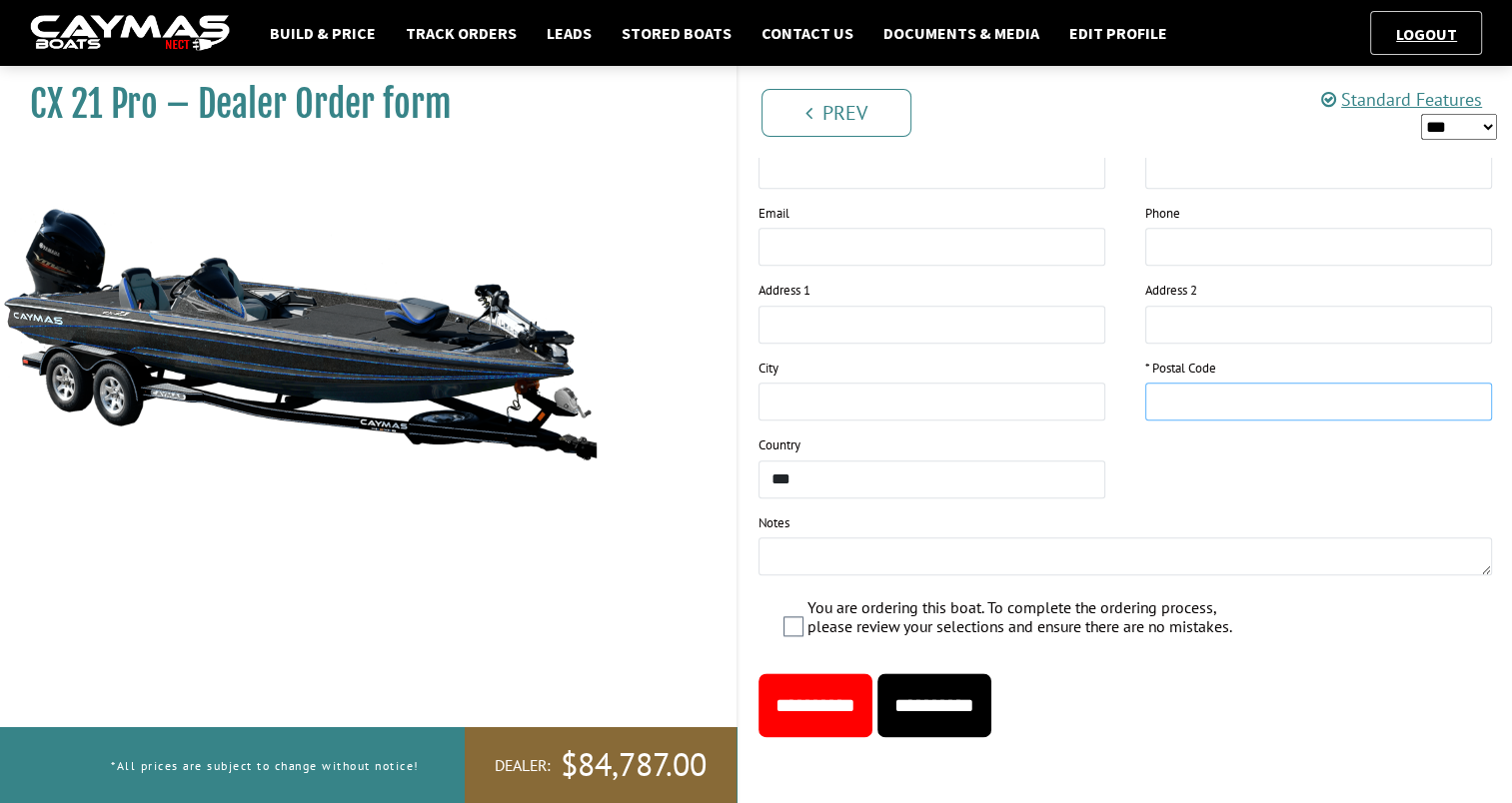 click at bounding box center [1318, 402] 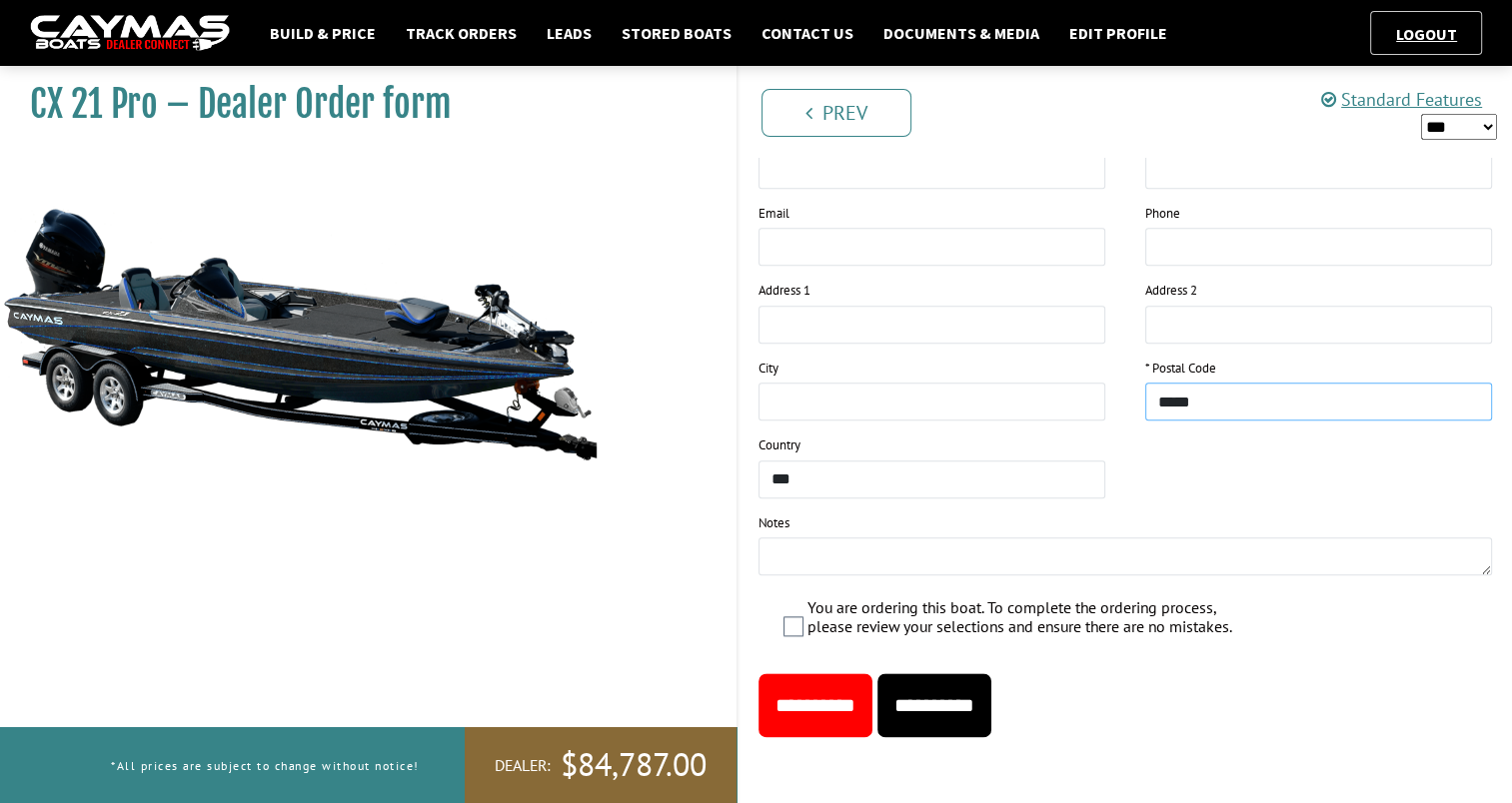 type on "*****" 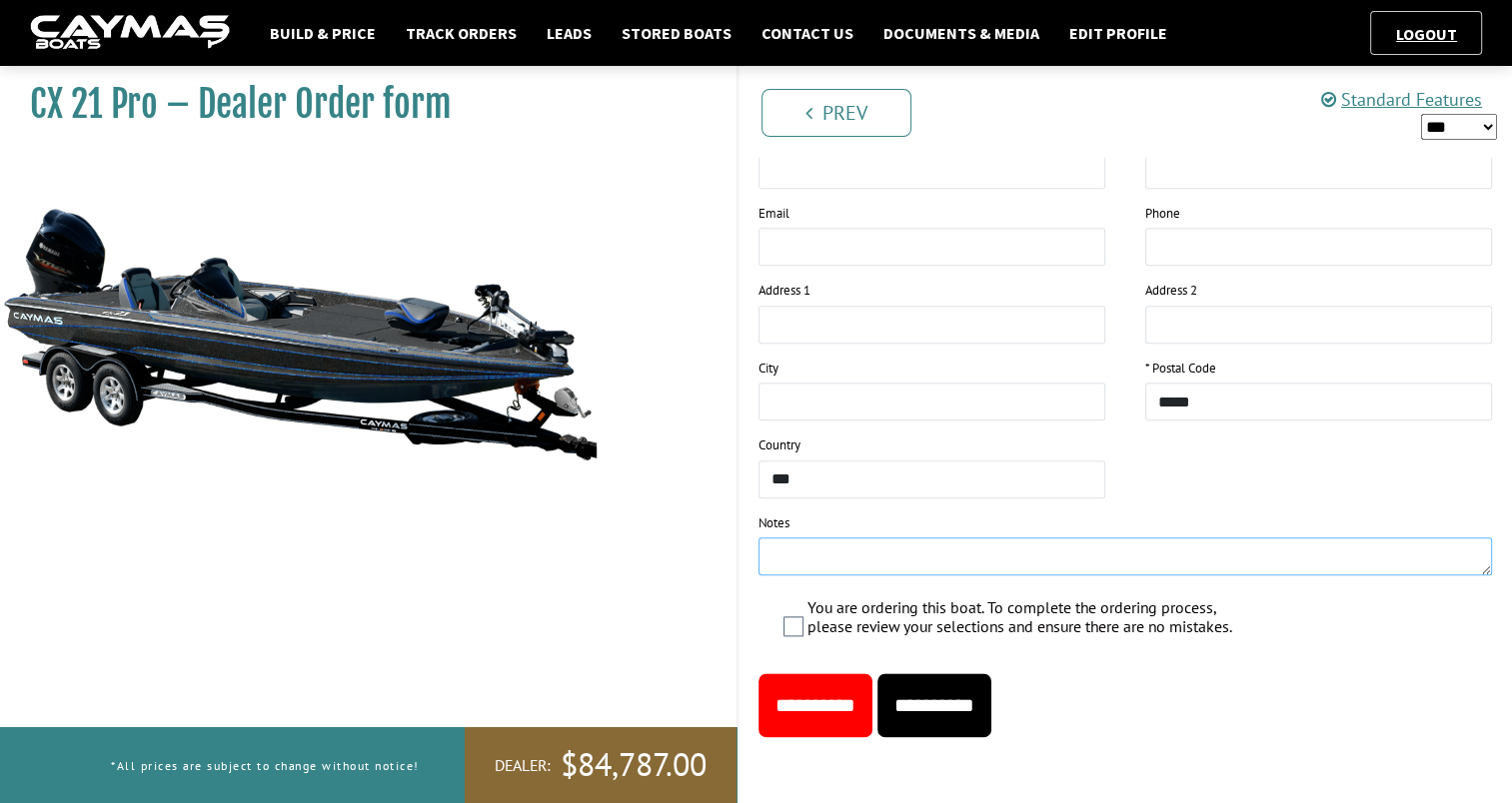 click at bounding box center [1125, 556] 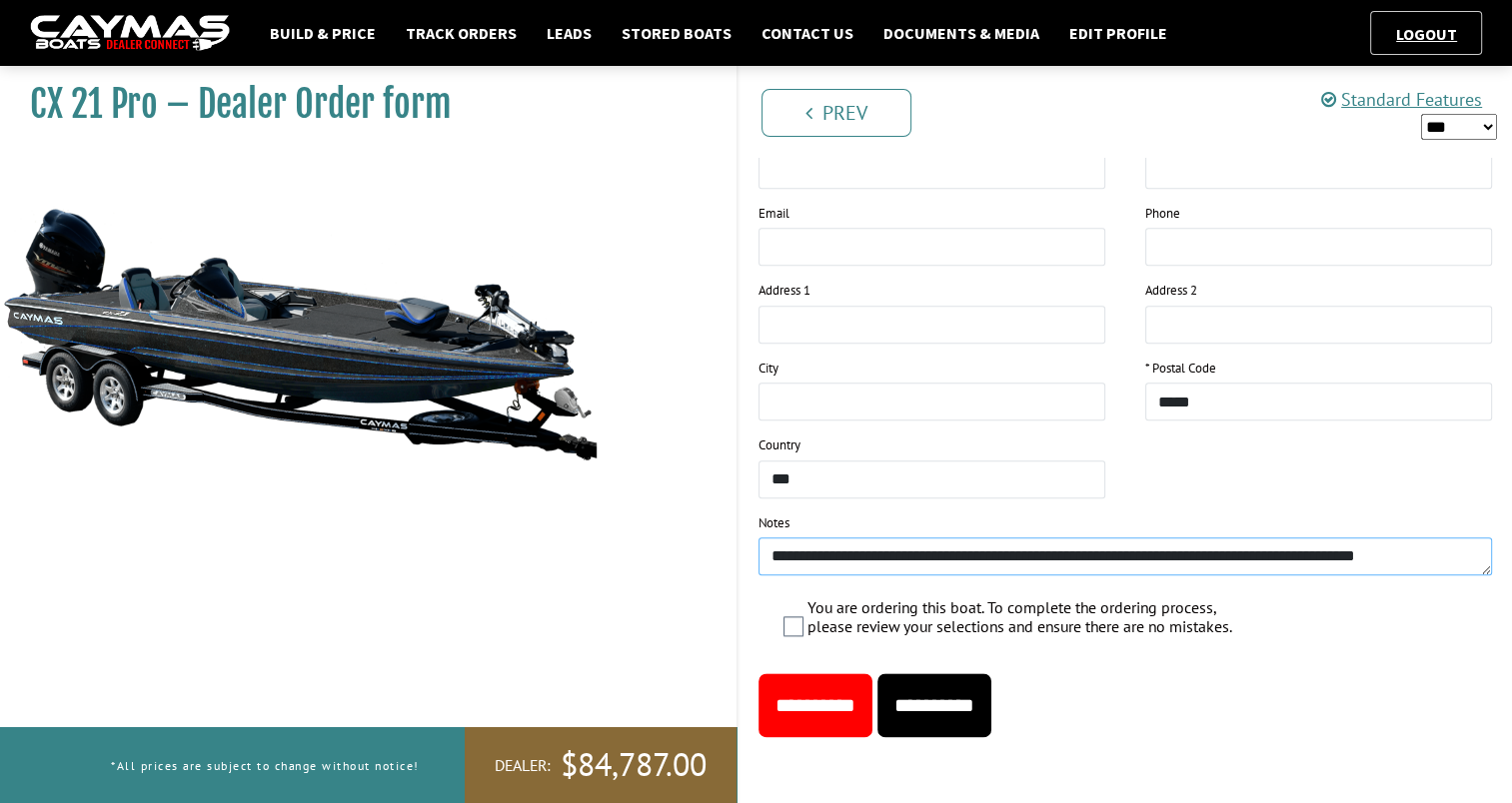 type on "**********" 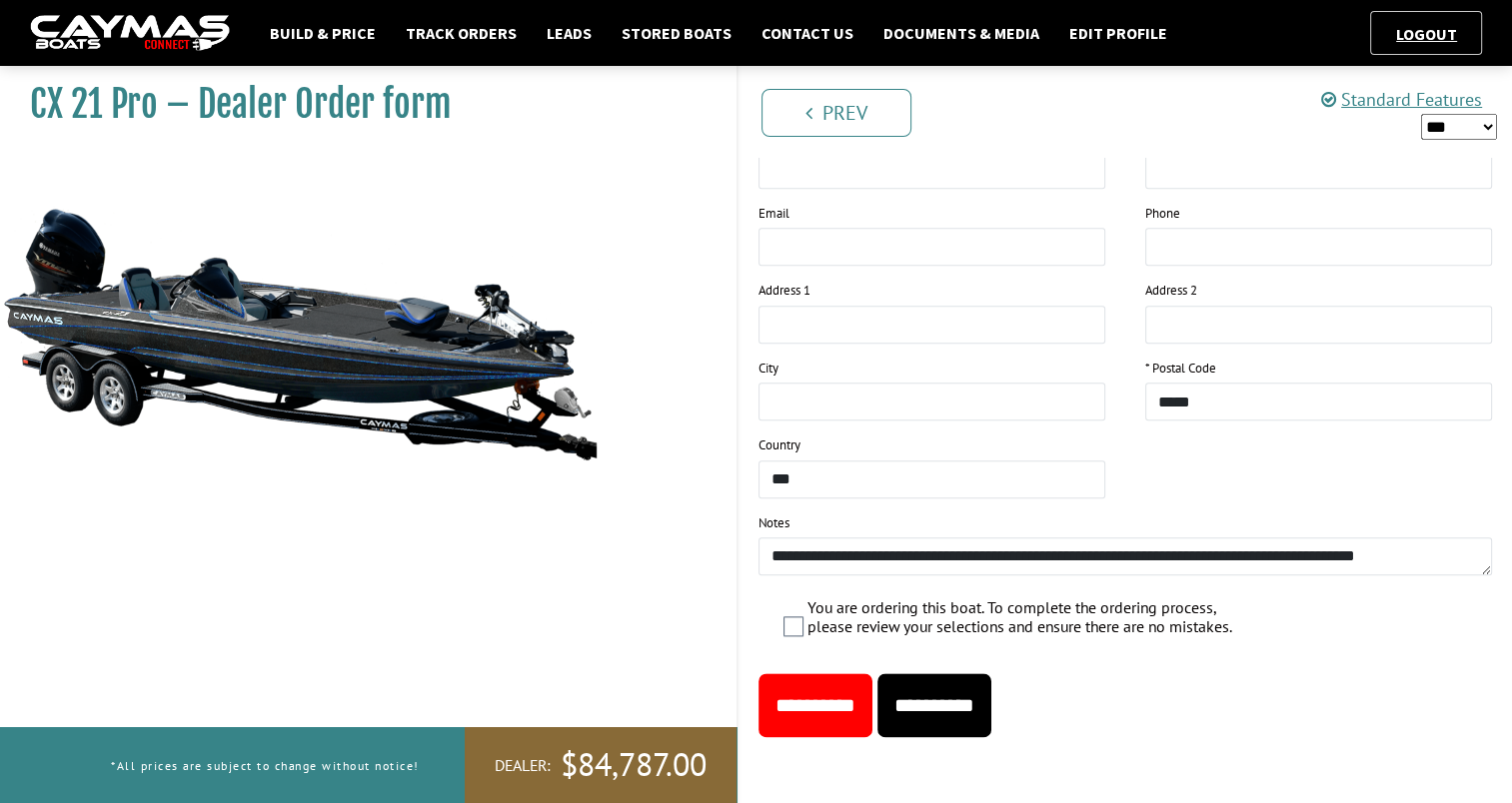 click on "**********" at bounding box center (815, 705) 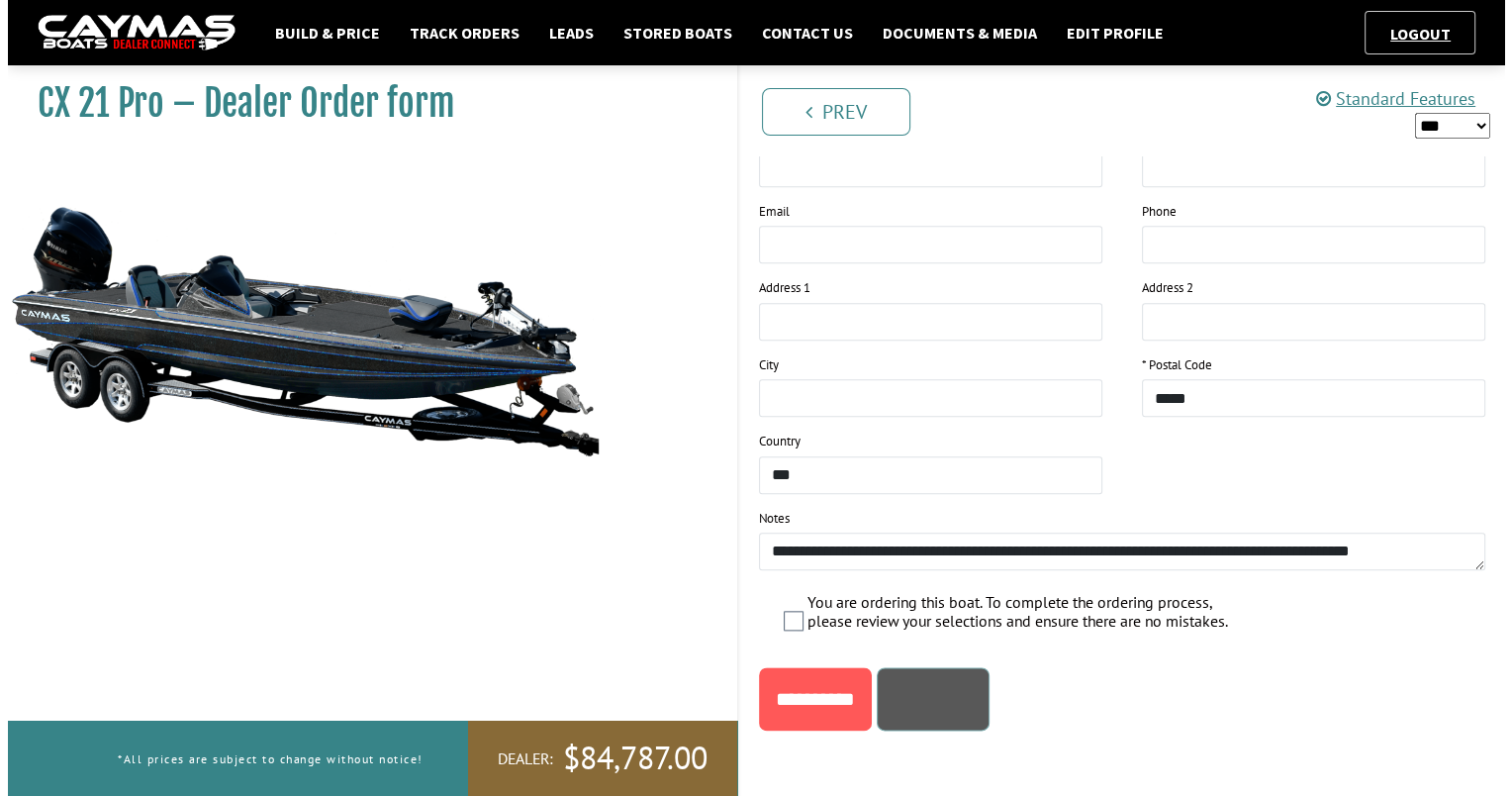 scroll, scrollTop: 0, scrollLeft: 0, axis: both 